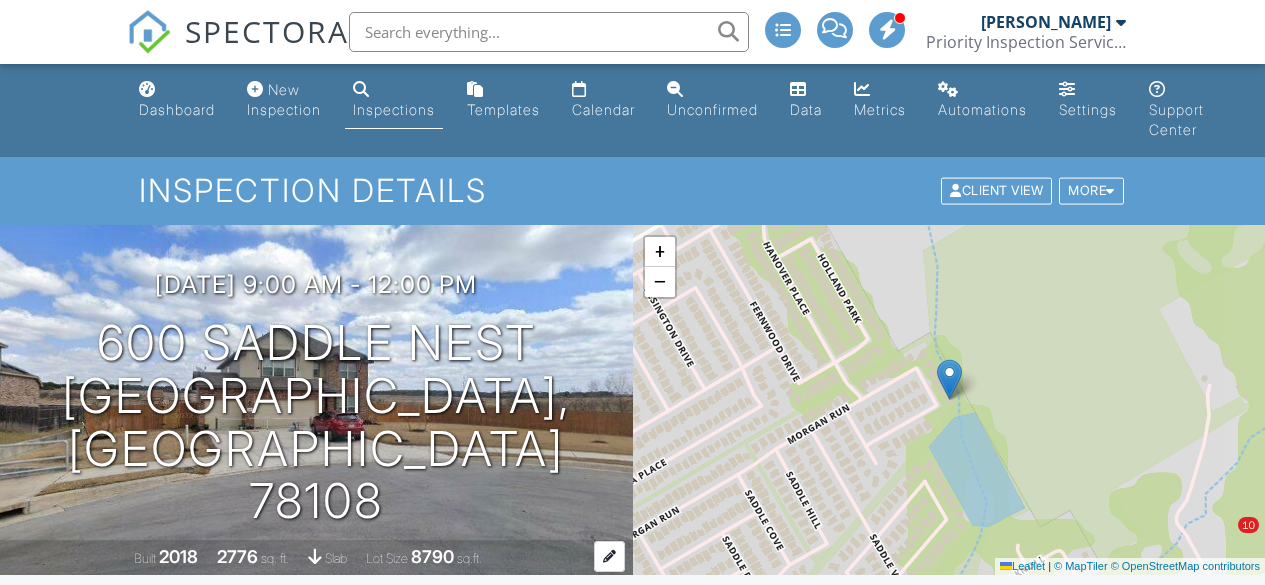 scroll, scrollTop: 211, scrollLeft: 0, axis: vertical 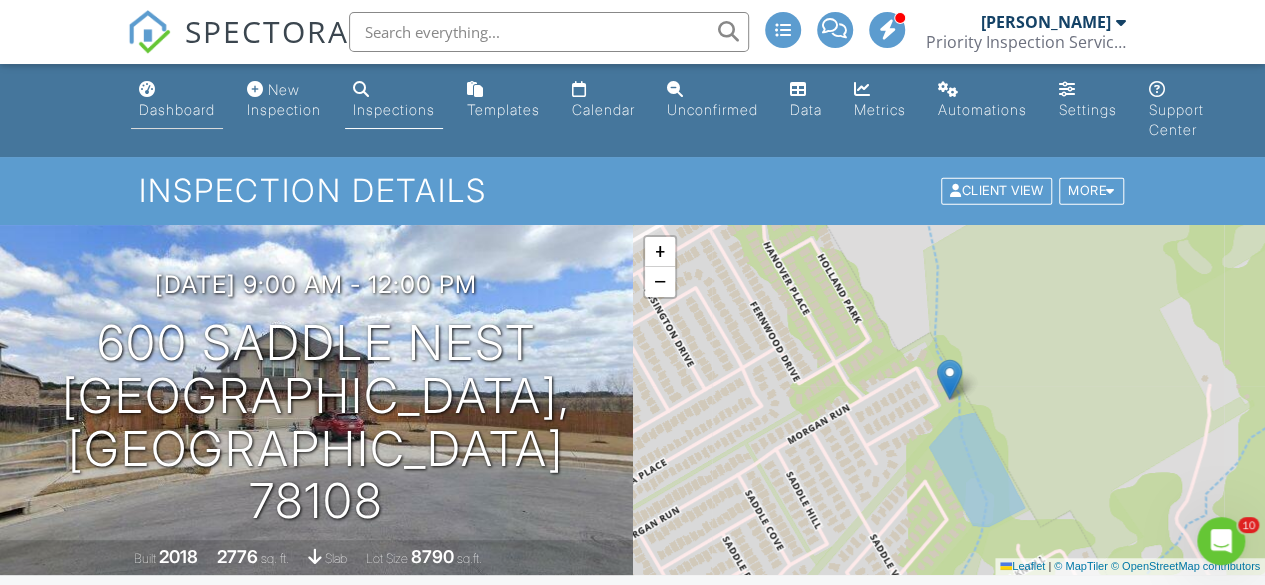 click on "Dashboard" at bounding box center (177, 109) 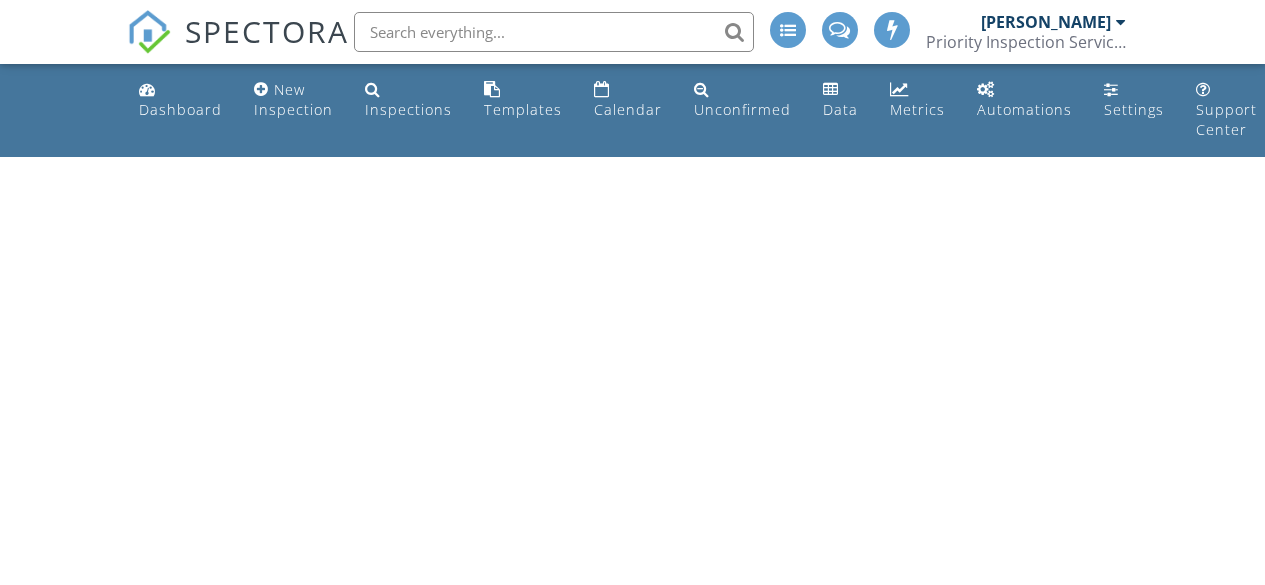 scroll, scrollTop: 0, scrollLeft: 0, axis: both 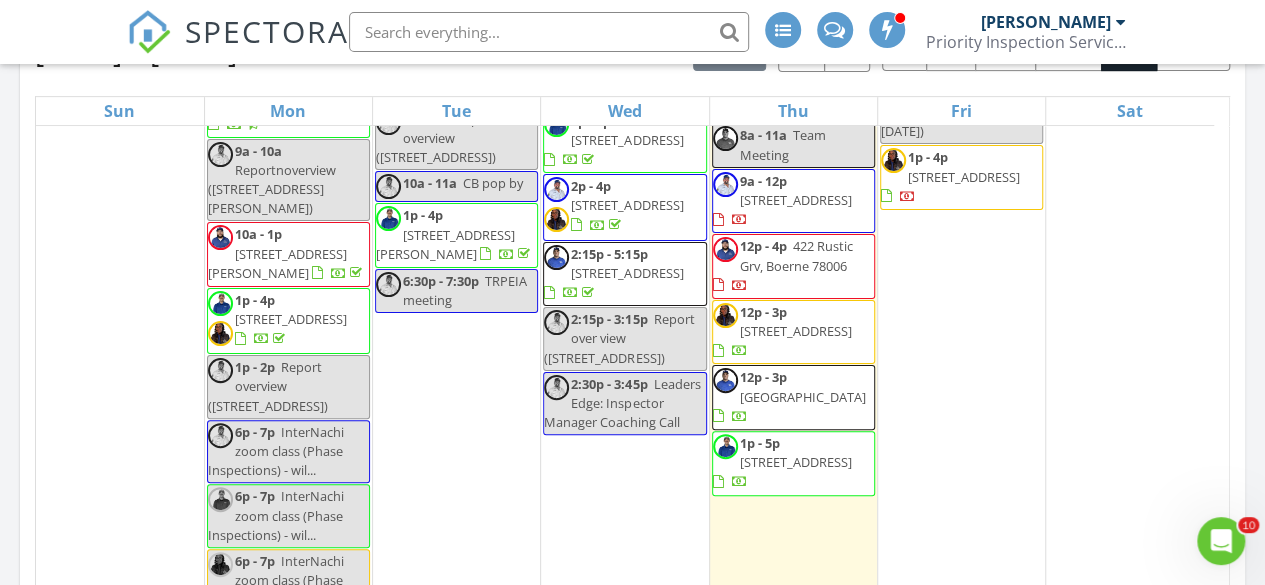 click on "9a - 12p
600 Saddle Nest, Cibolo 78108" at bounding box center (782, 200) 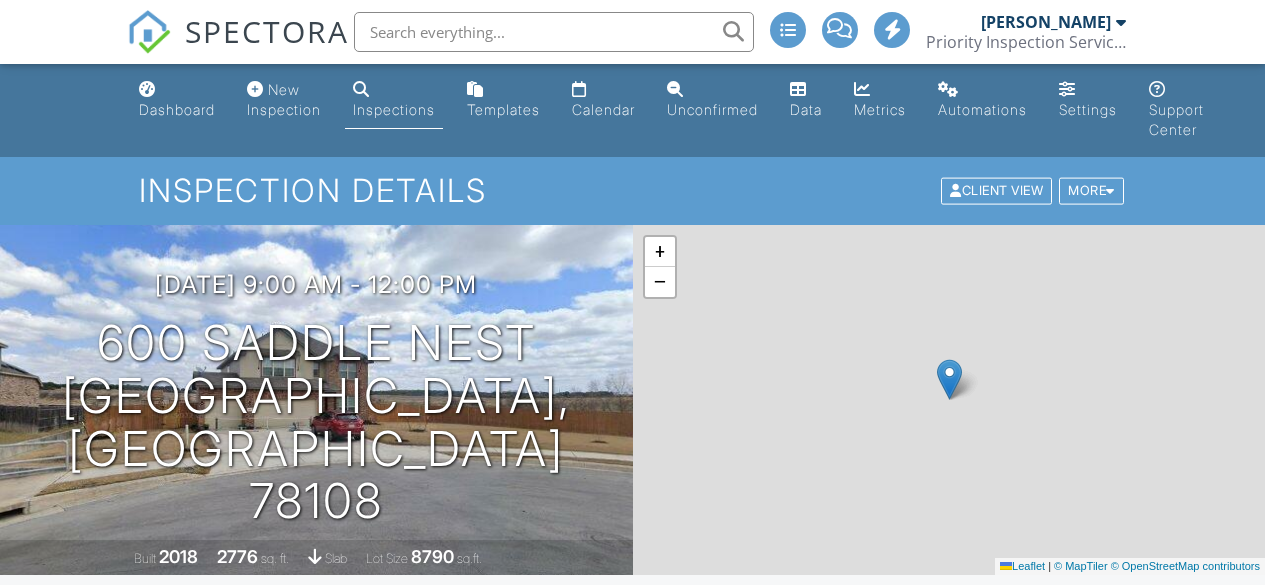 scroll, scrollTop: 0, scrollLeft: 0, axis: both 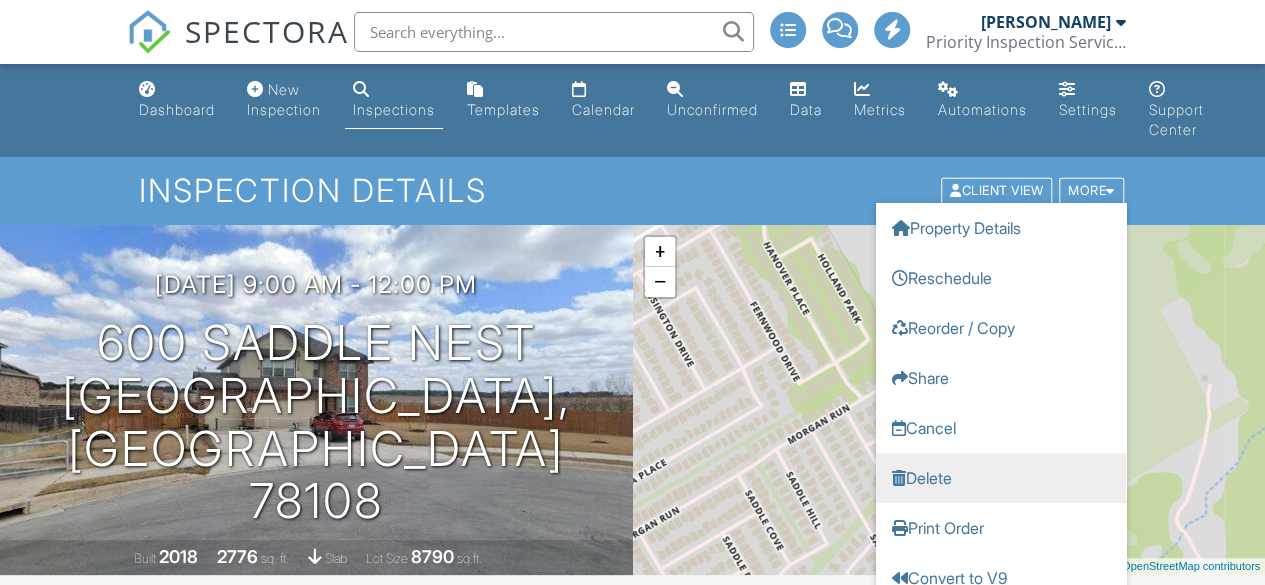 click on "Delete" at bounding box center (1001, 478) 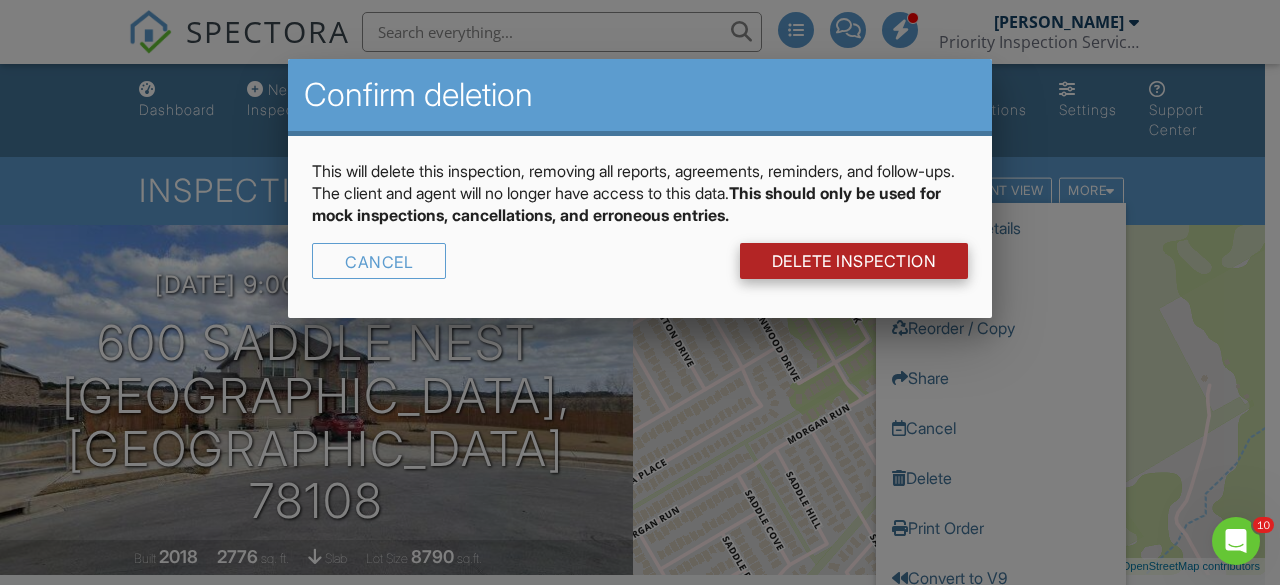 scroll, scrollTop: 0, scrollLeft: 0, axis: both 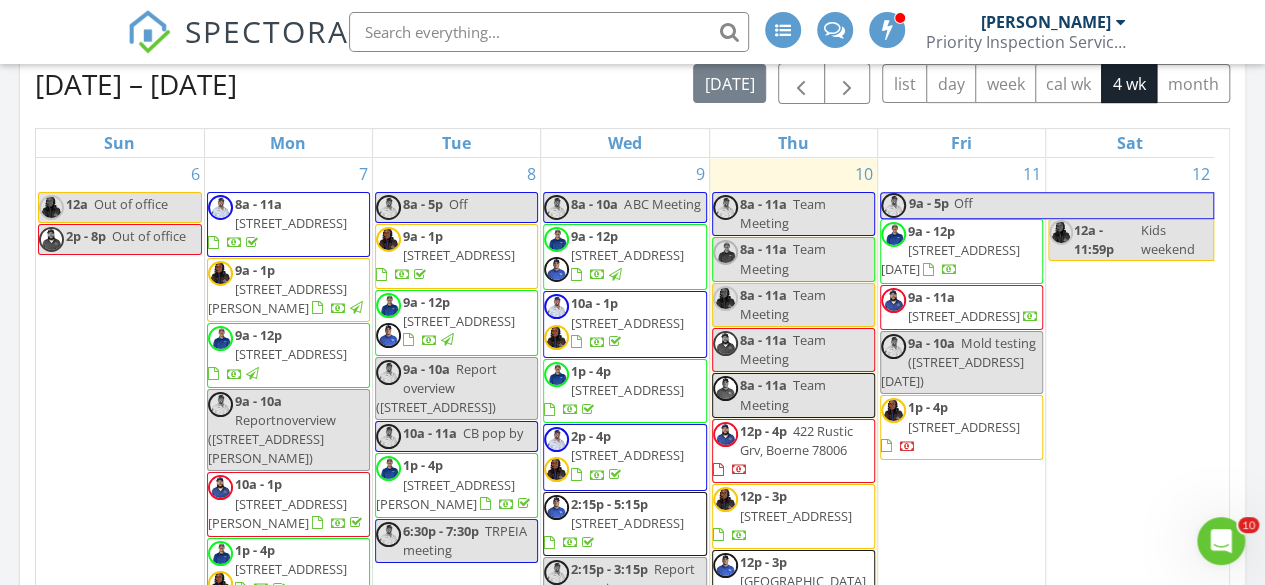 click on "2p - 4p
9503 Castlewood Dr, Austin 78748" at bounding box center [624, 457] 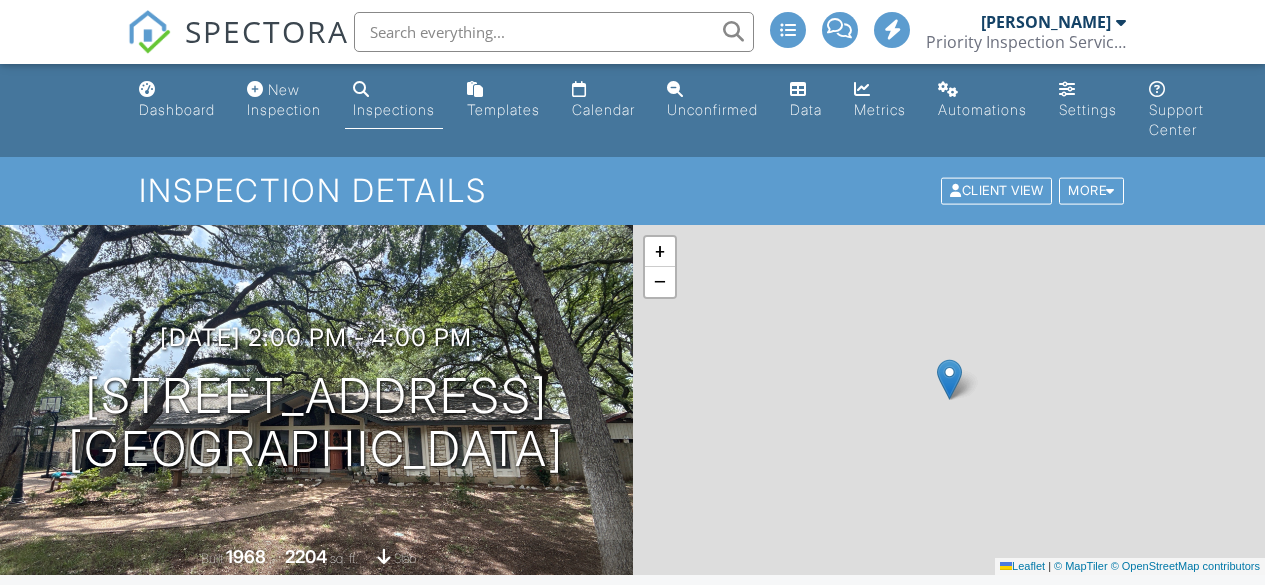 scroll, scrollTop: 0, scrollLeft: 0, axis: both 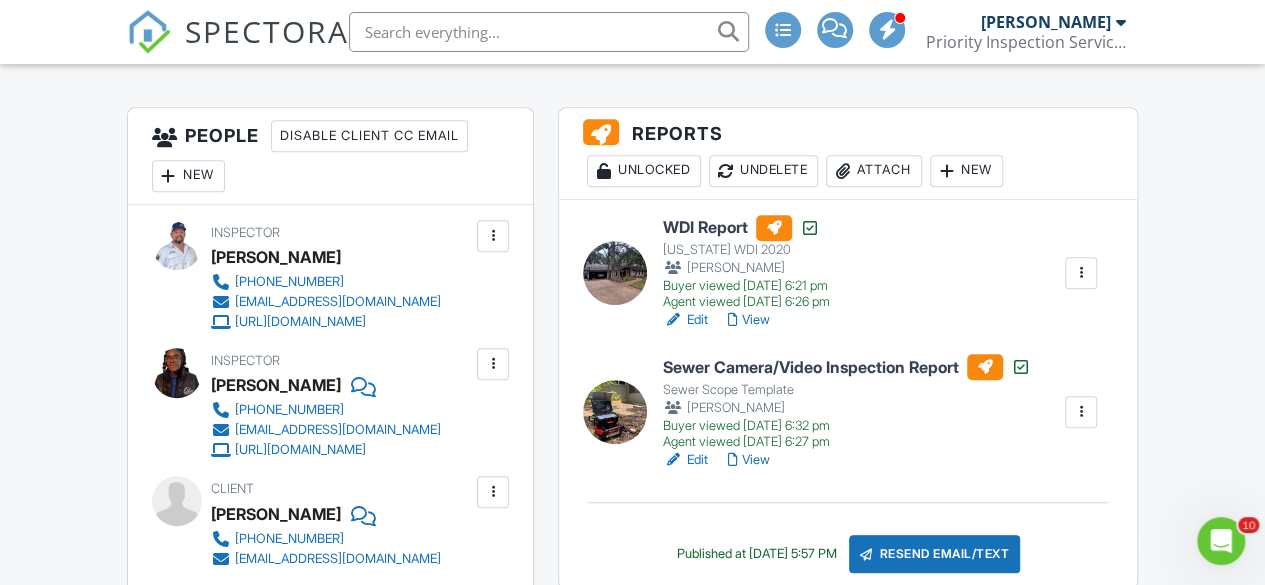 click on "New" at bounding box center [966, 171] 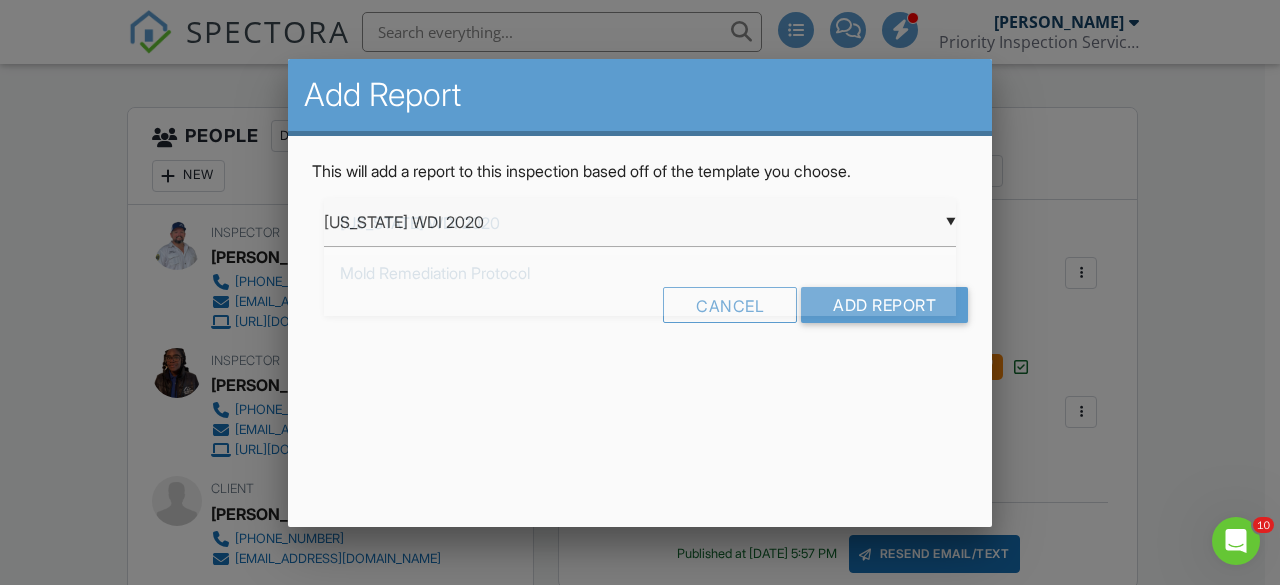 click on "▼ Texas WDI 2020 Texas WDI 2020 Mold Remediation Protocol Mold Sampling Report Mold Sampling Report - Updating version Axium Texas Inspection Report TREC REI 7-6 Commercial from Dustin (HIP Import) Commercial Inspection Template HomeBinder Appliance Info HUD Compliance for Photos IAC2 Mold Inspection Report (HIP Import) Mold Assessment (HIP Import) Mold Assessment Template Mold Protocol Report - Dusty Mold Remediation Protocol NES - Engineer’s Foundation Evaluation (Standalone) from Noble Property Inspections NES - Engineer’s Foundation Evaluation (Standalone) from Noble Property Inspections - hud Pre-Drywall Template Pre-pour Inspection Template Property Inspection Template Property Inspection Template - without trec deal Property Re-Inspection Template Septic Template Sewer Scope Template Water Well Inspection Report Texas WDI 2020
Mold Remediation Protocol
Mold Sampling Report
Mold Sampling Report - Updating version
Axium Texas Inspection Report TREC REI 7-6
Commercial Inspection Template" at bounding box center (640, 222) 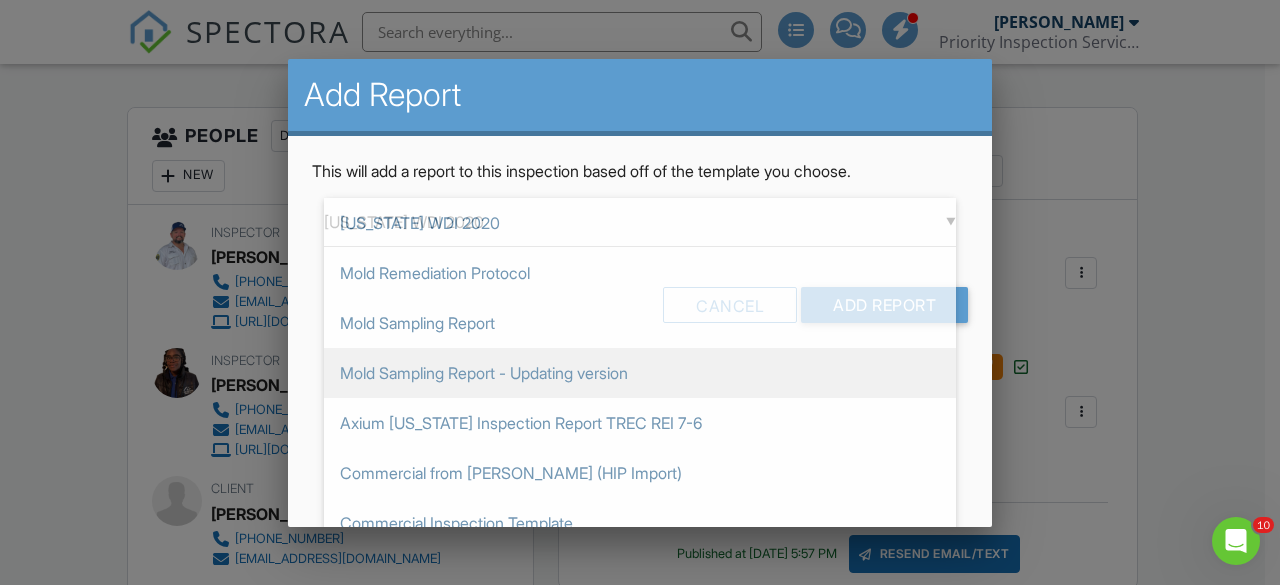 click on "Mold Sampling Report - Updating version" at bounding box center [640, 373] 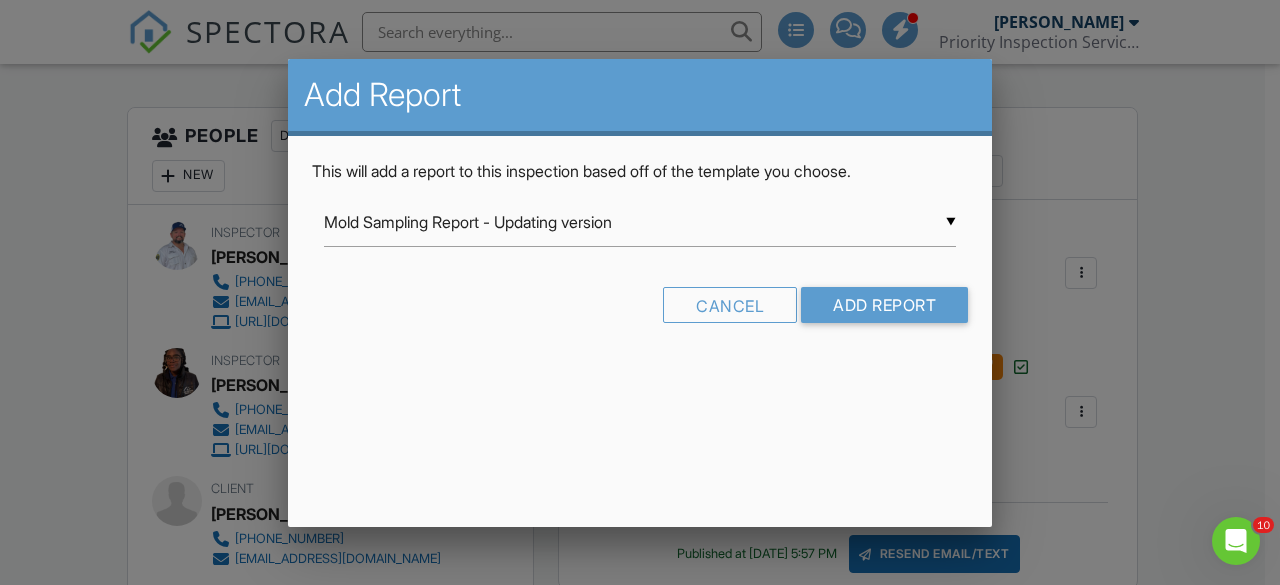 scroll, scrollTop: 0, scrollLeft: 0, axis: both 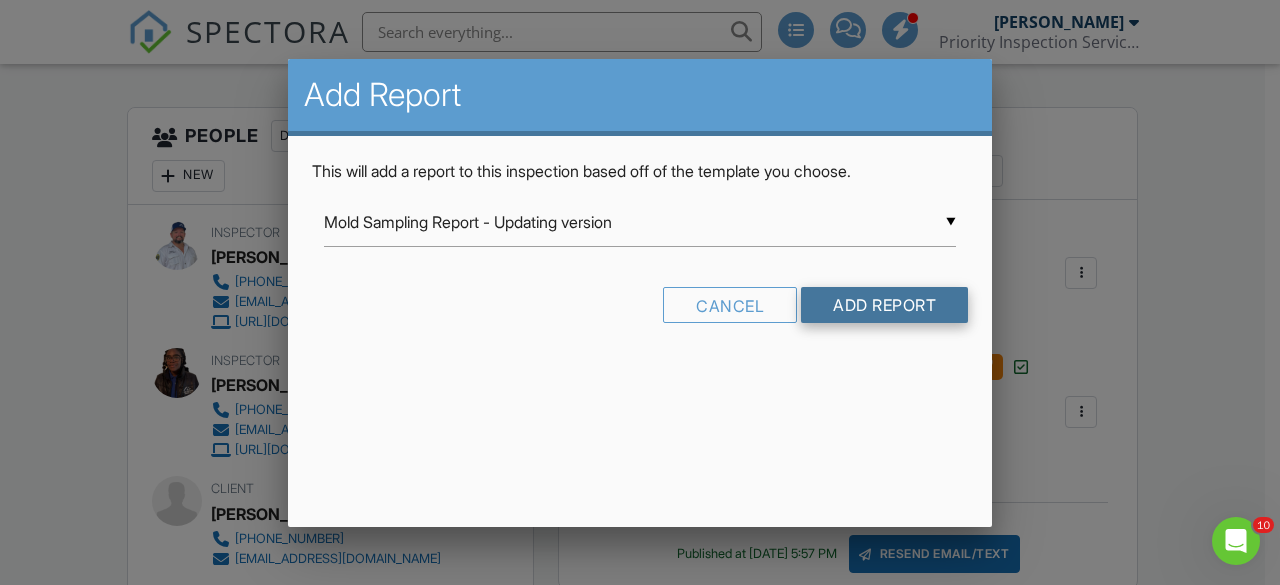 click on "Add Report" at bounding box center (884, 305) 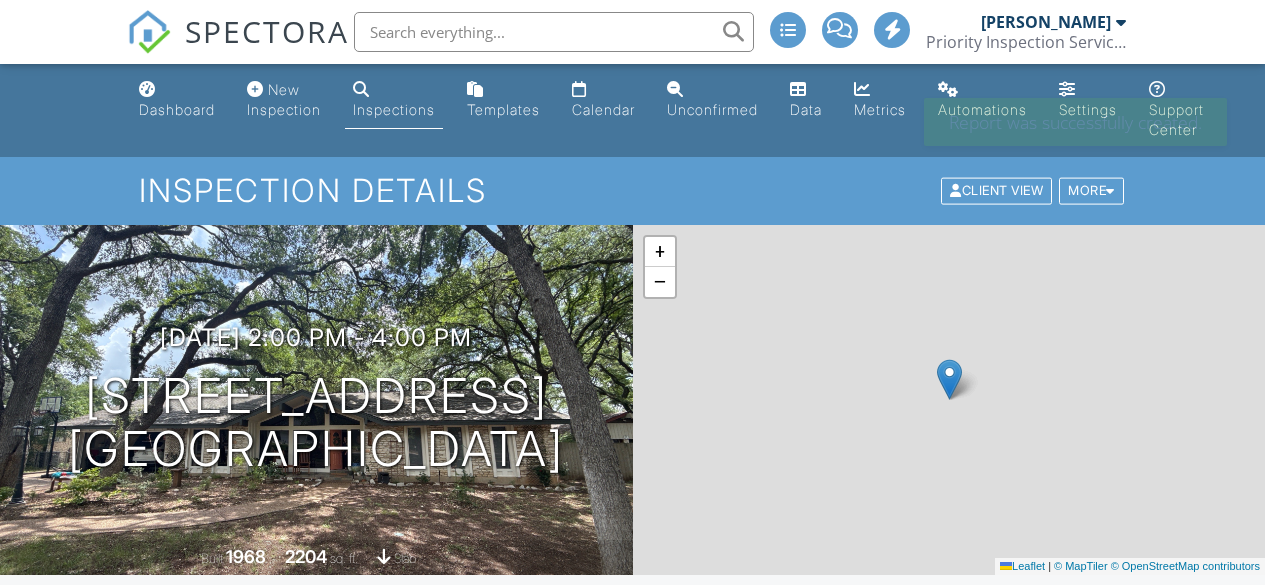 scroll, scrollTop: 0, scrollLeft: 0, axis: both 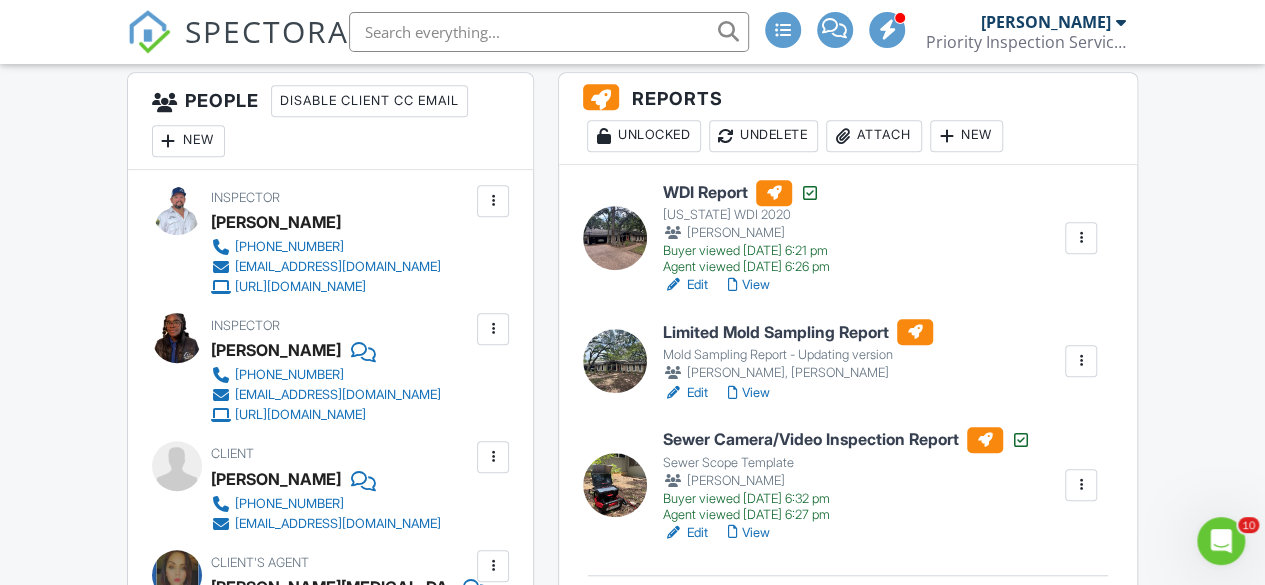 click at bounding box center (1081, 361) 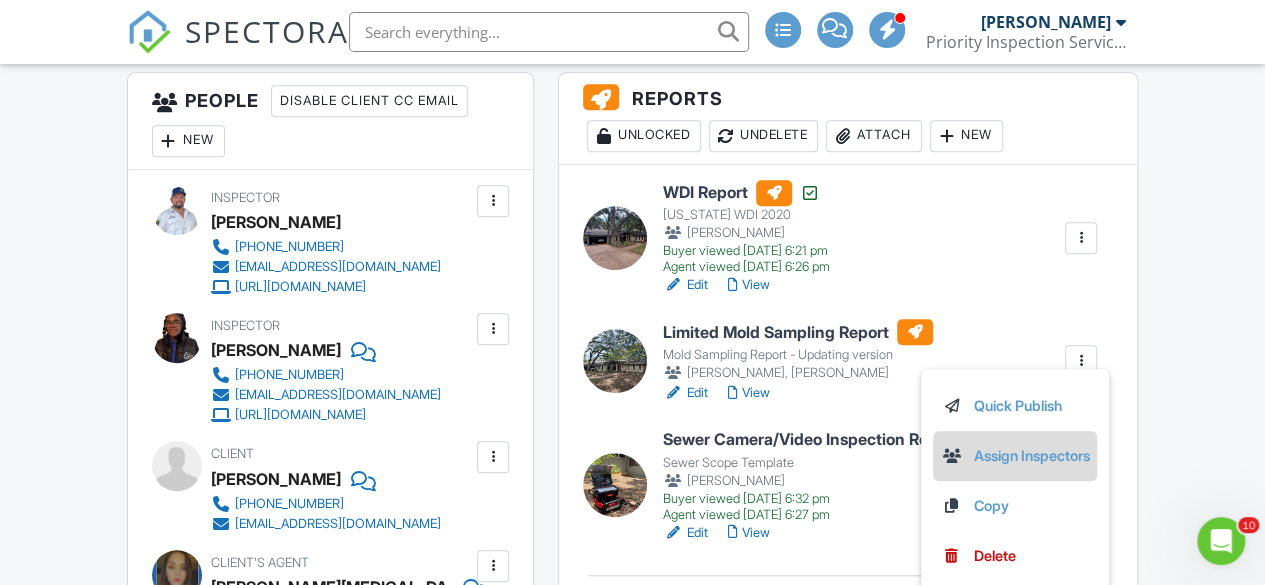 click on "Assign Inspectors" at bounding box center (1015, 456) 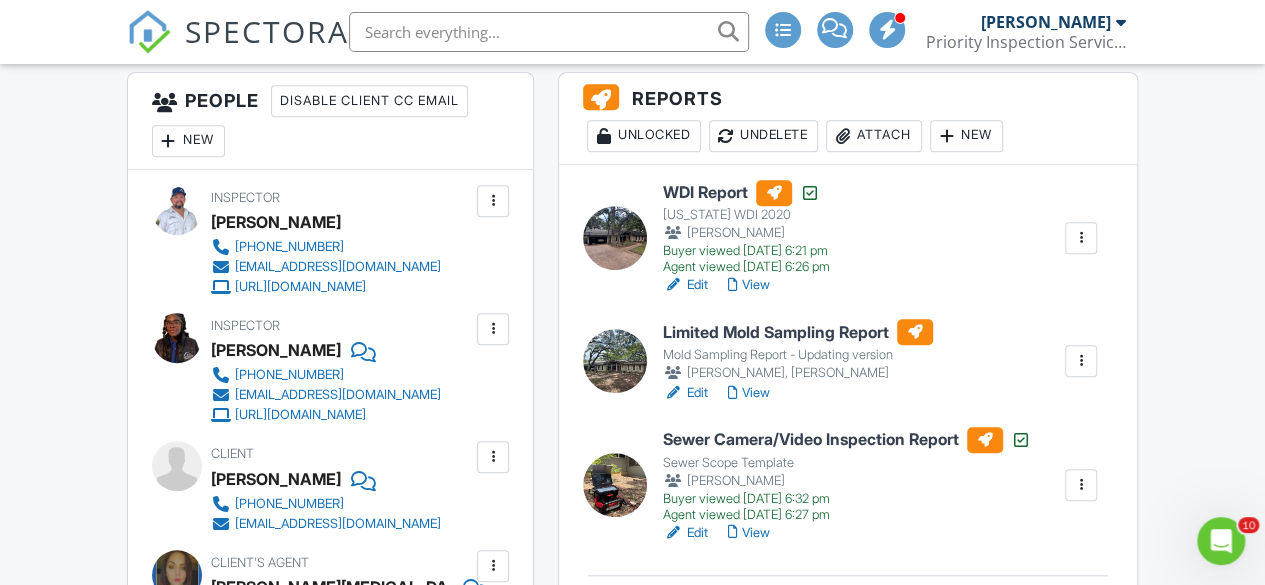 click at bounding box center [1081, 361] 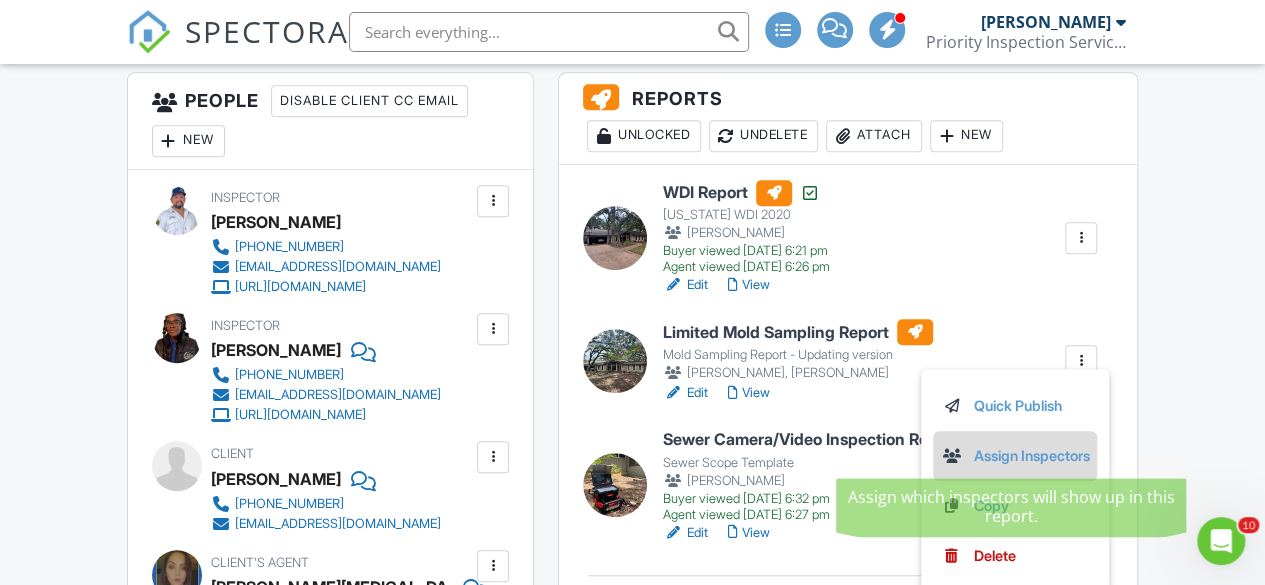 click on "Assign Inspectors" at bounding box center (1015, 456) 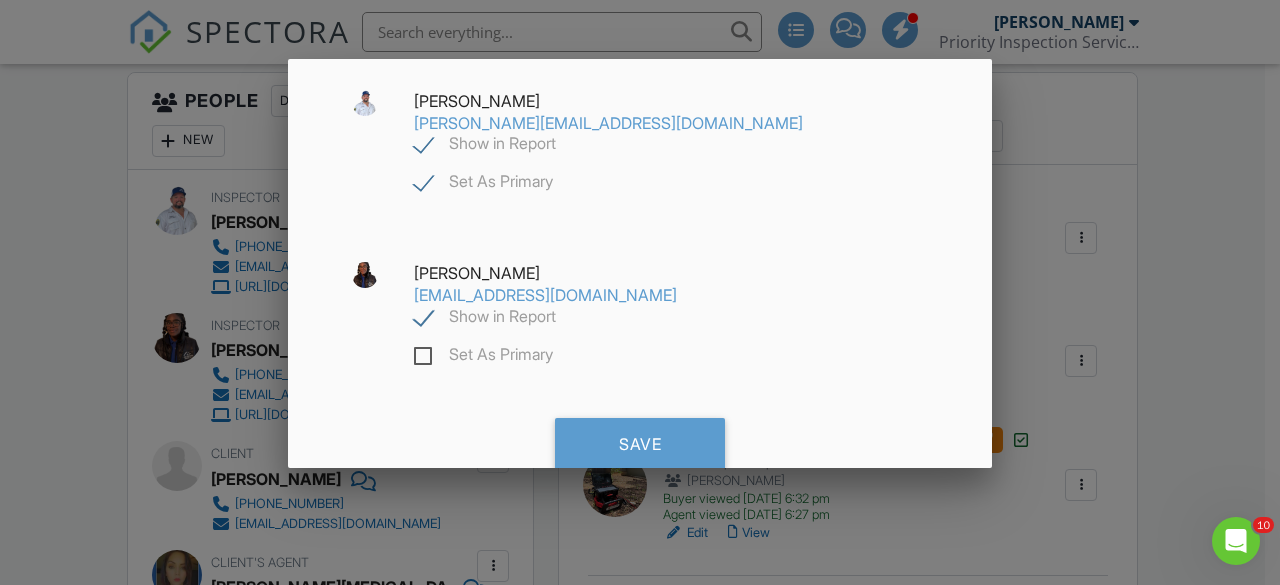 scroll, scrollTop: 170, scrollLeft: 0, axis: vertical 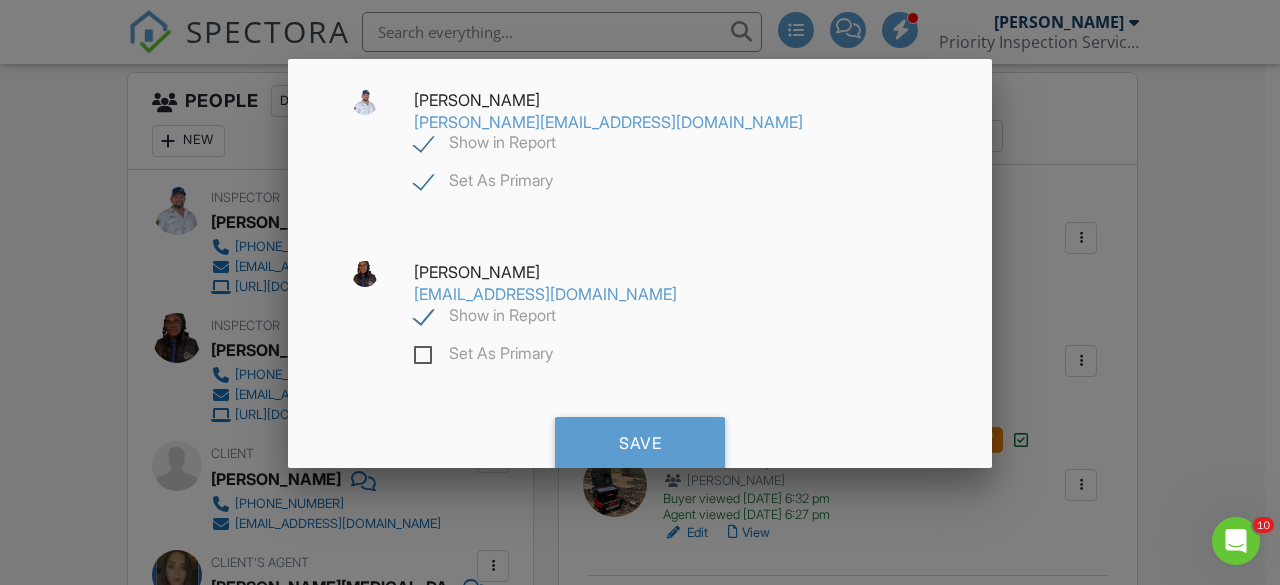 click on "Show in Report" 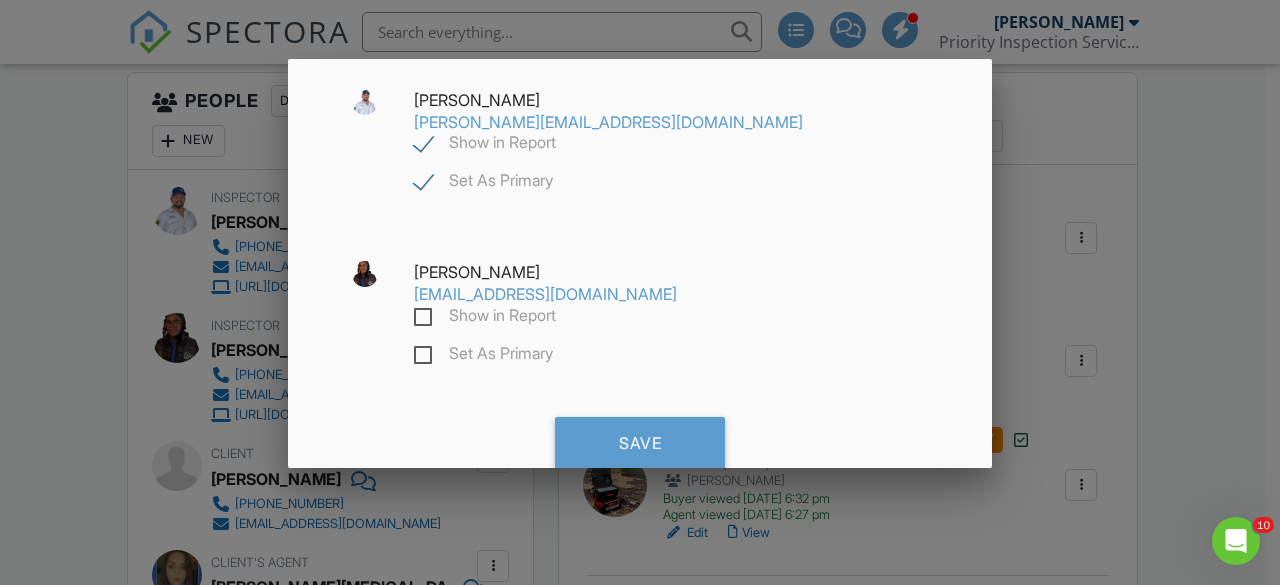 checkbox on "false" 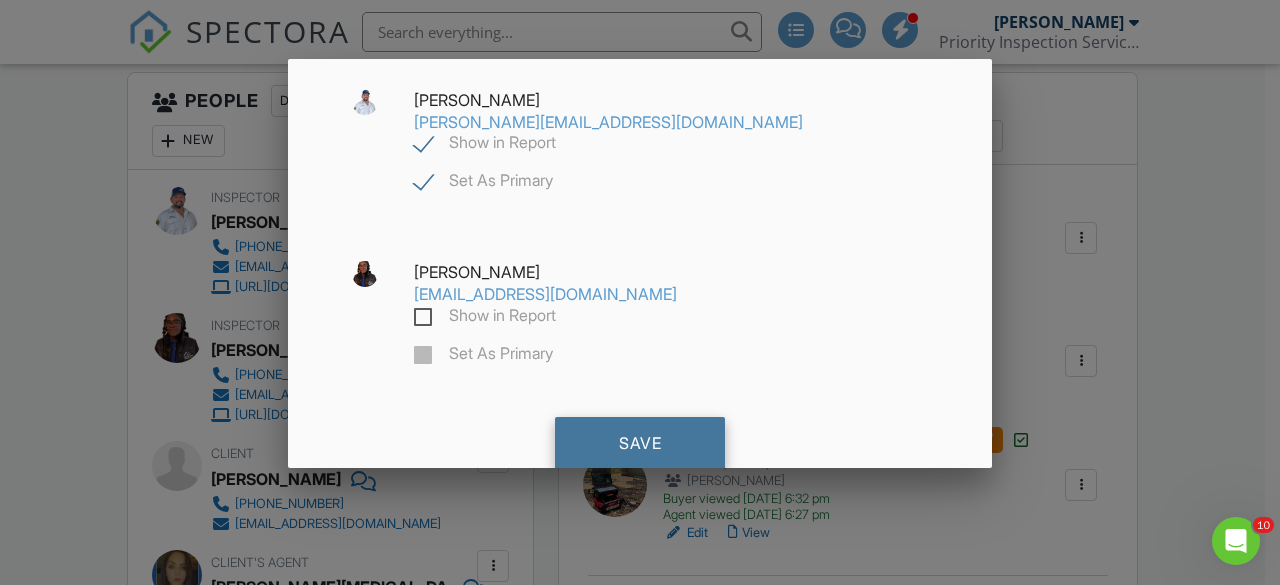 click on "Save" 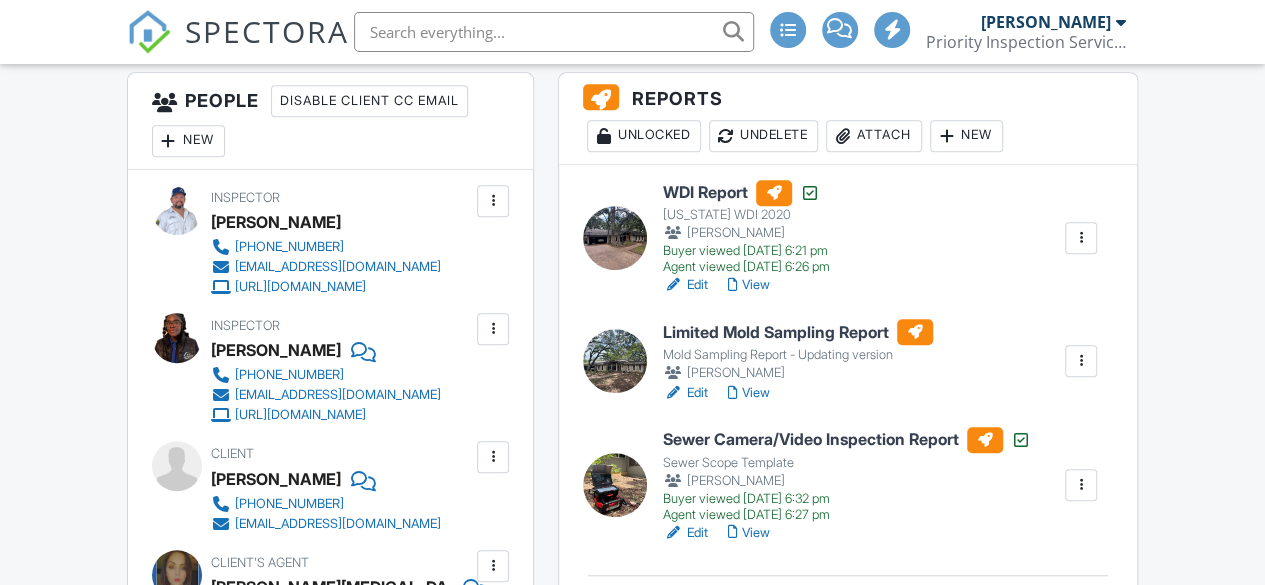 scroll, scrollTop: 555, scrollLeft: 0, axis: vertical 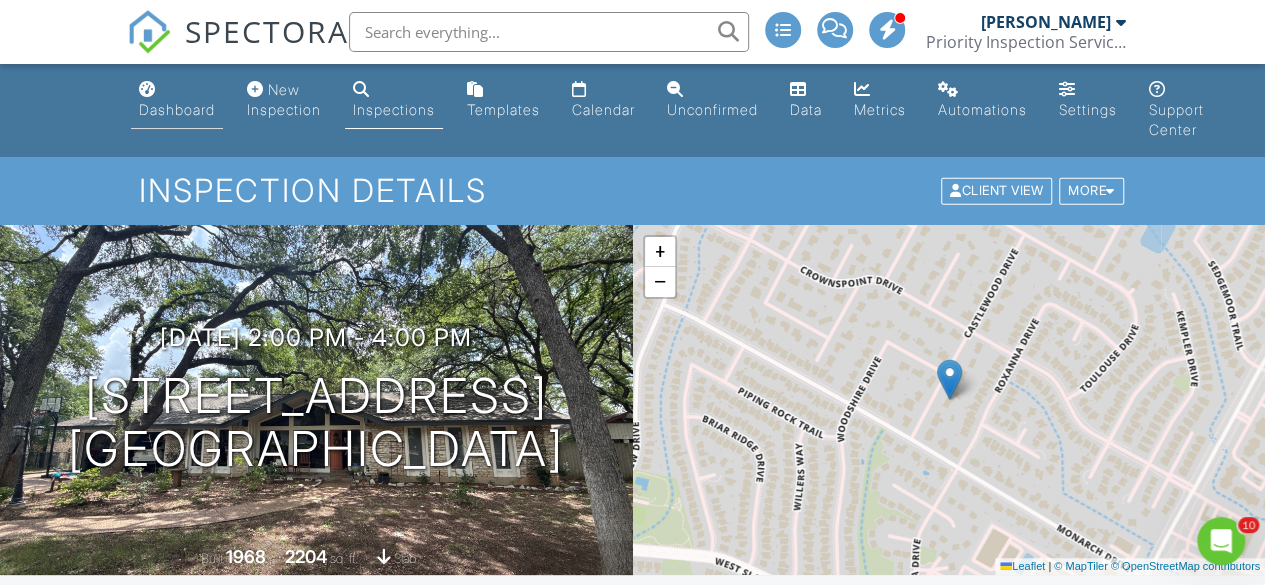 click on "Dashboard" at bounding box center (177, 109) 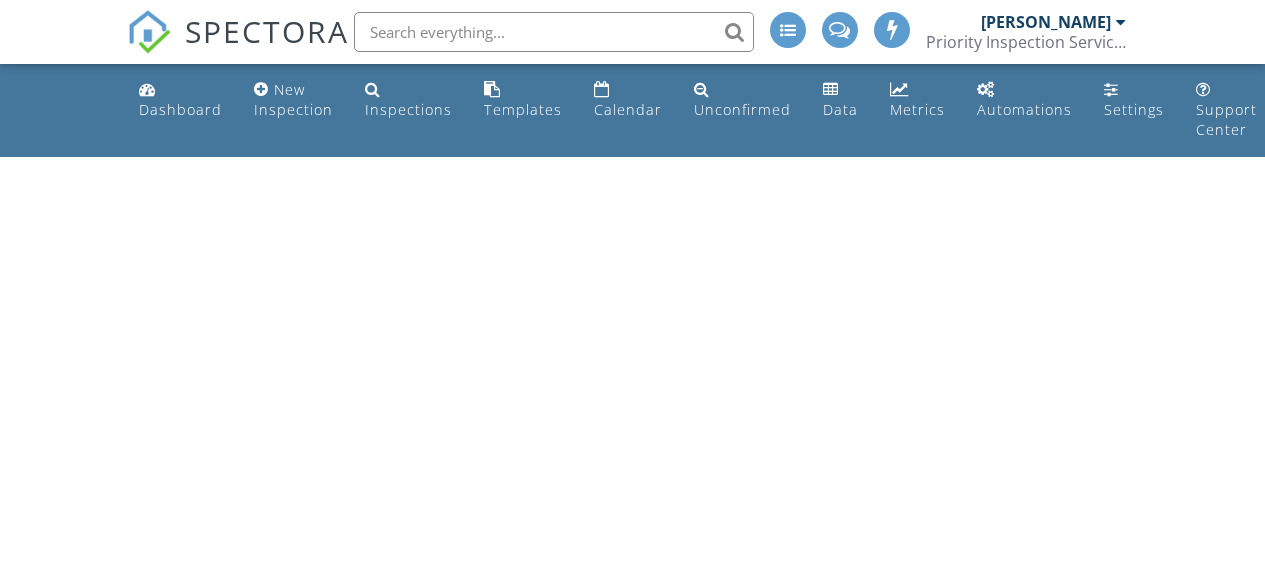 scroll, scrollTop: 0, scrollLeft: 0, axis: both 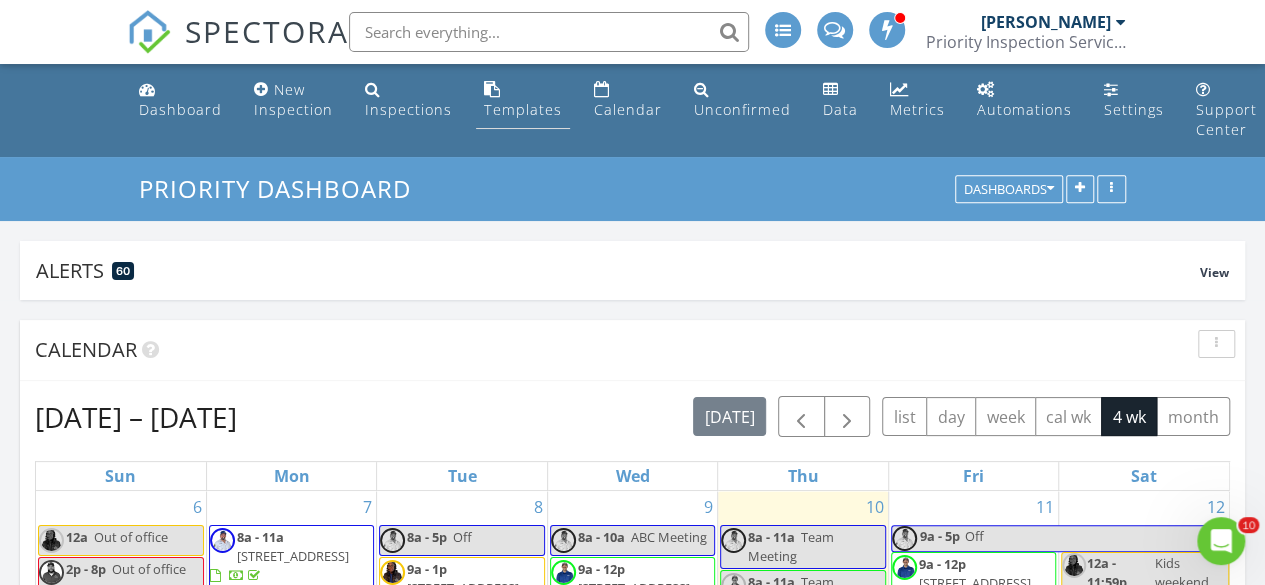 click on "Templates" at bounding box center [523, 100] 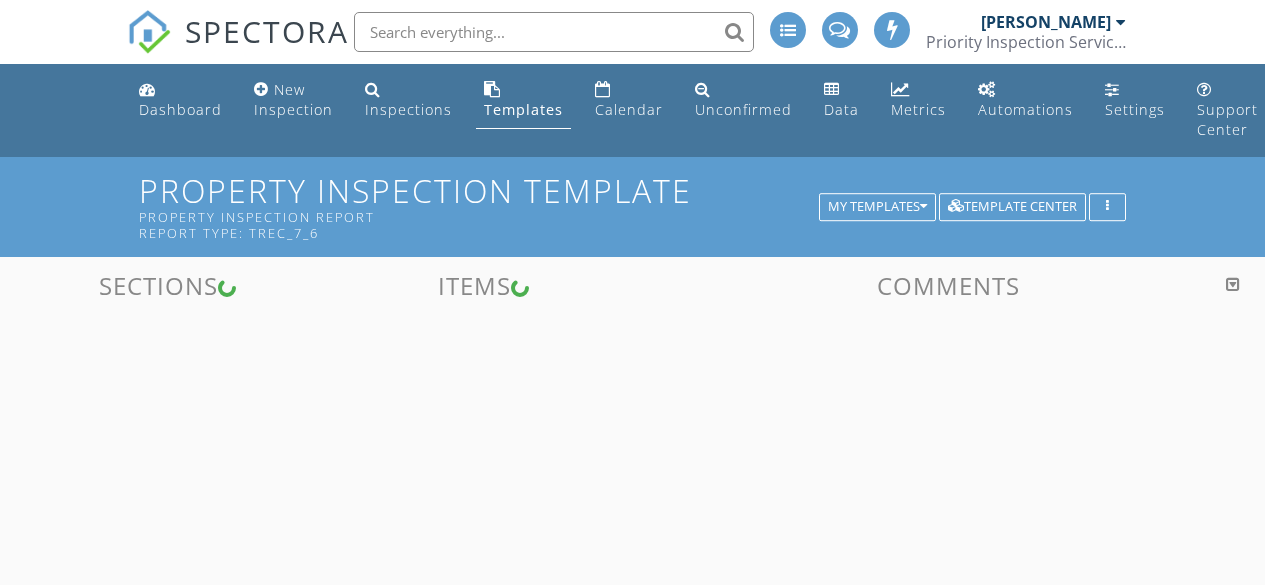 scroll, scrollTop: 0, scrollLeft: 0, axis: both 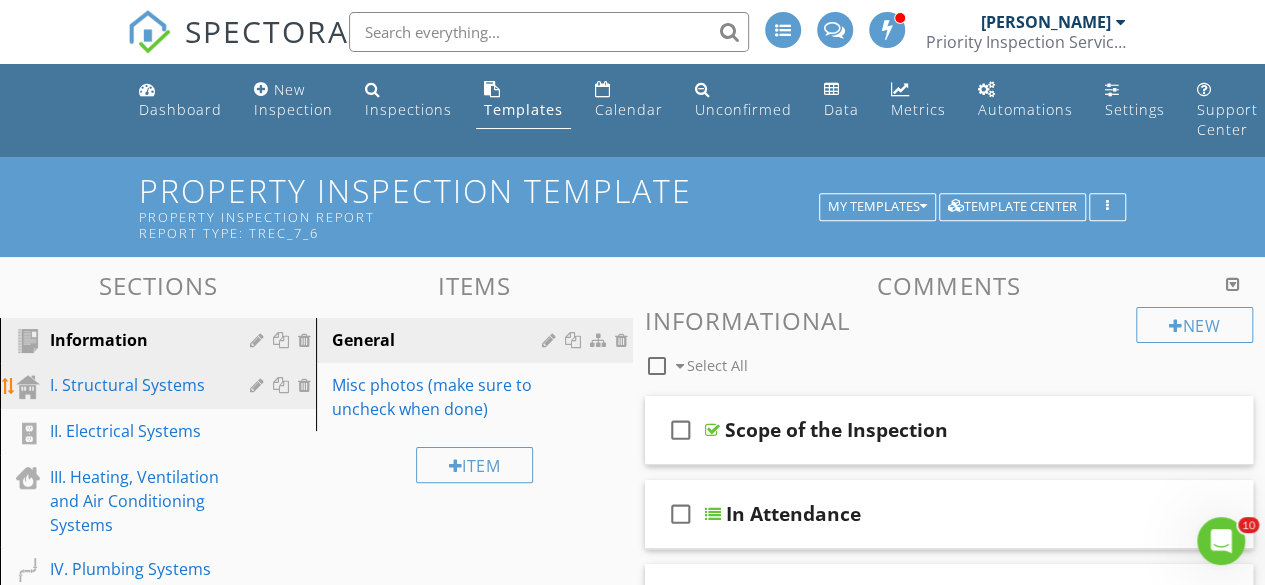 click on "I. Structural Systems" at bounding box center (161, 386) 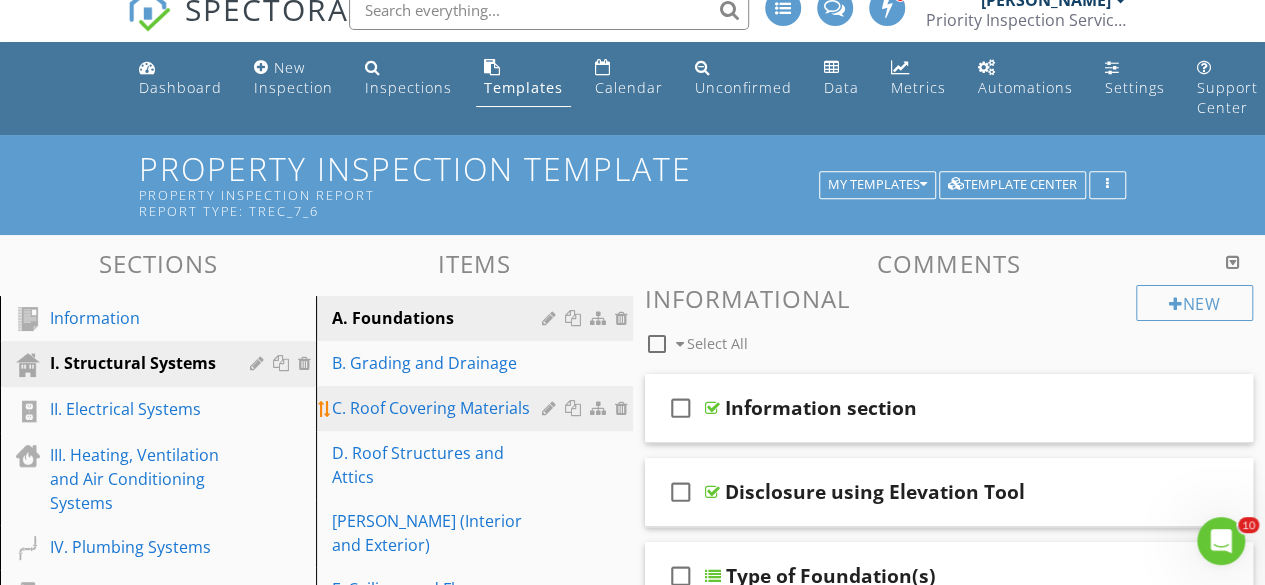 scroll, scrollTop: 13, scrollLeft: 0, axis: vertical 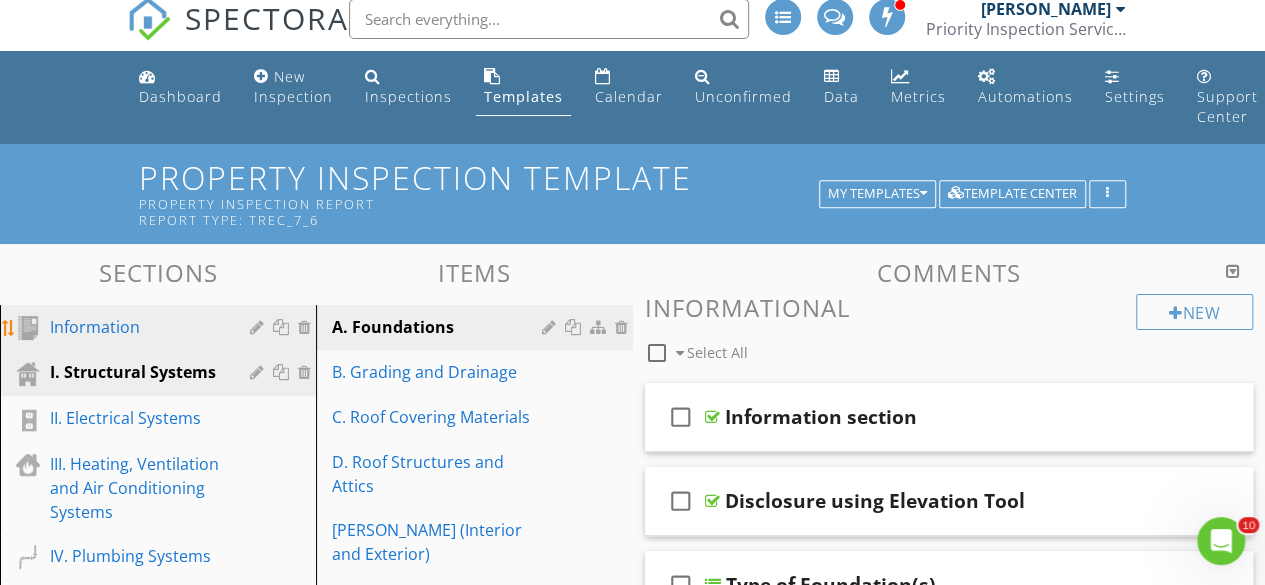click on "Information" at bounding box center [135, 327] 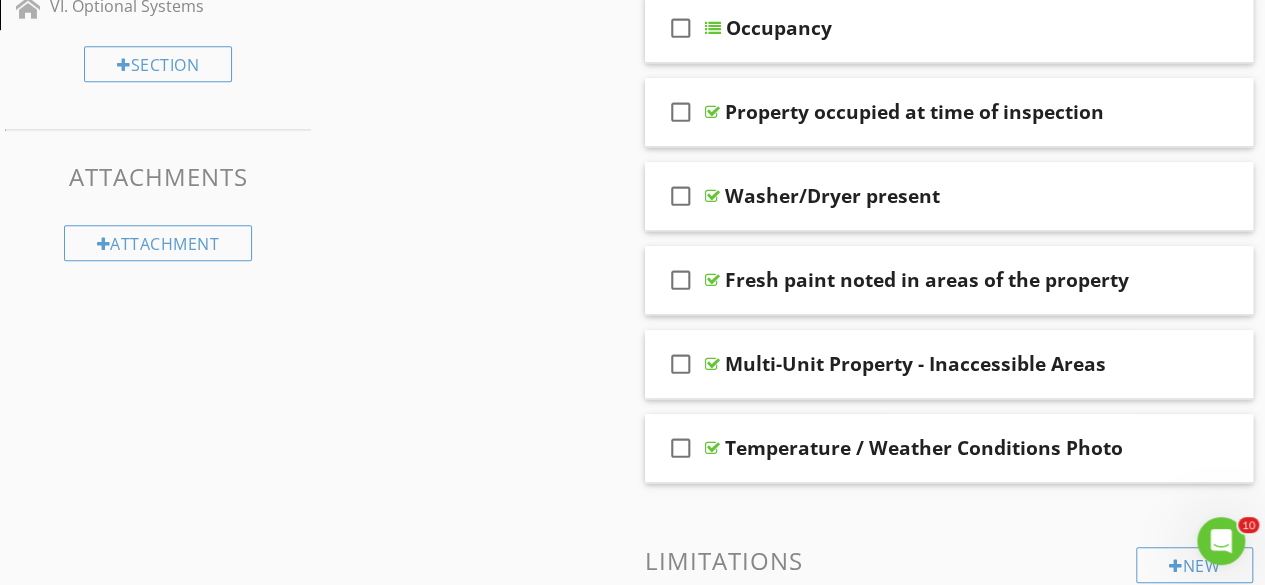 scroll, scrollTop: 660, scrollLeft: 0, axis: vertical 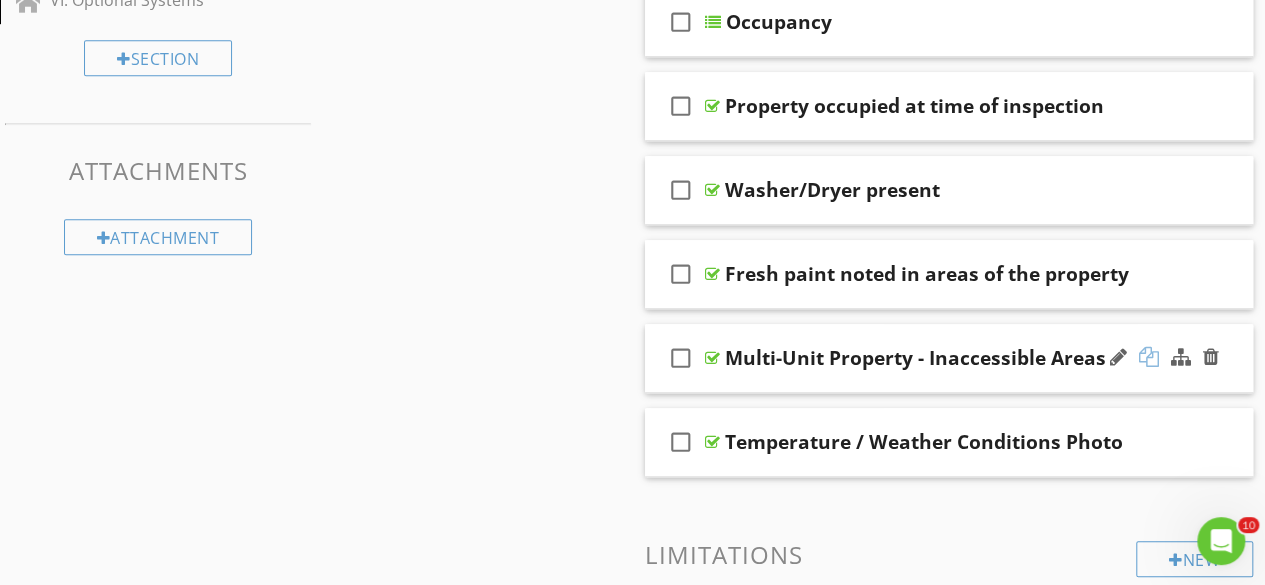 click at bounding box center (1149, 357) 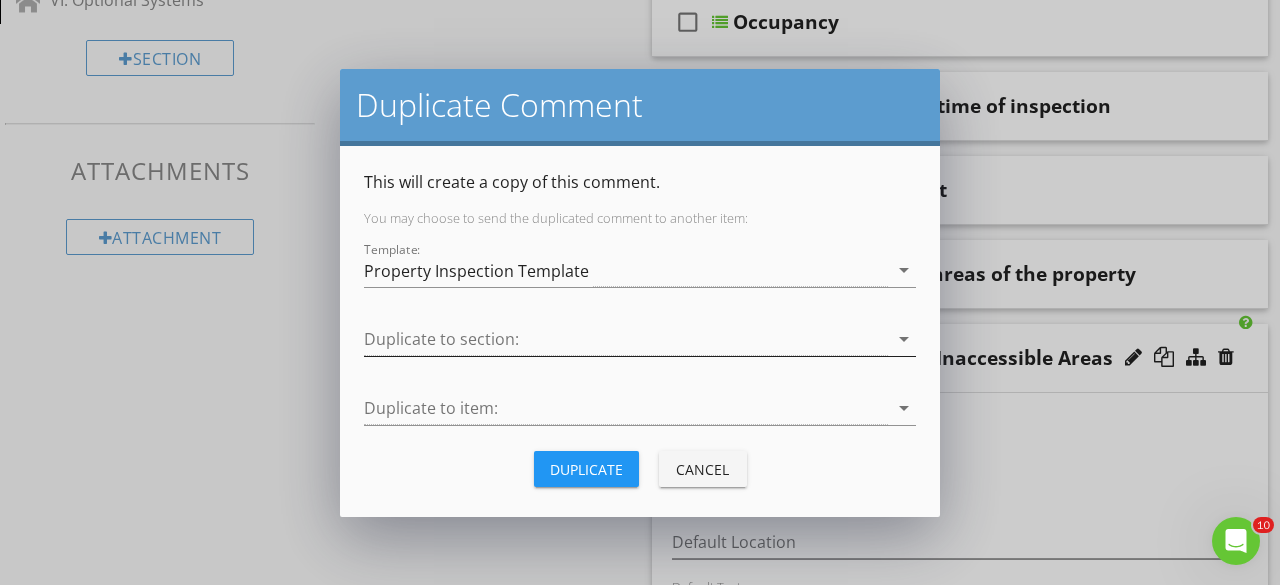 click at bounding box center (626, 339) 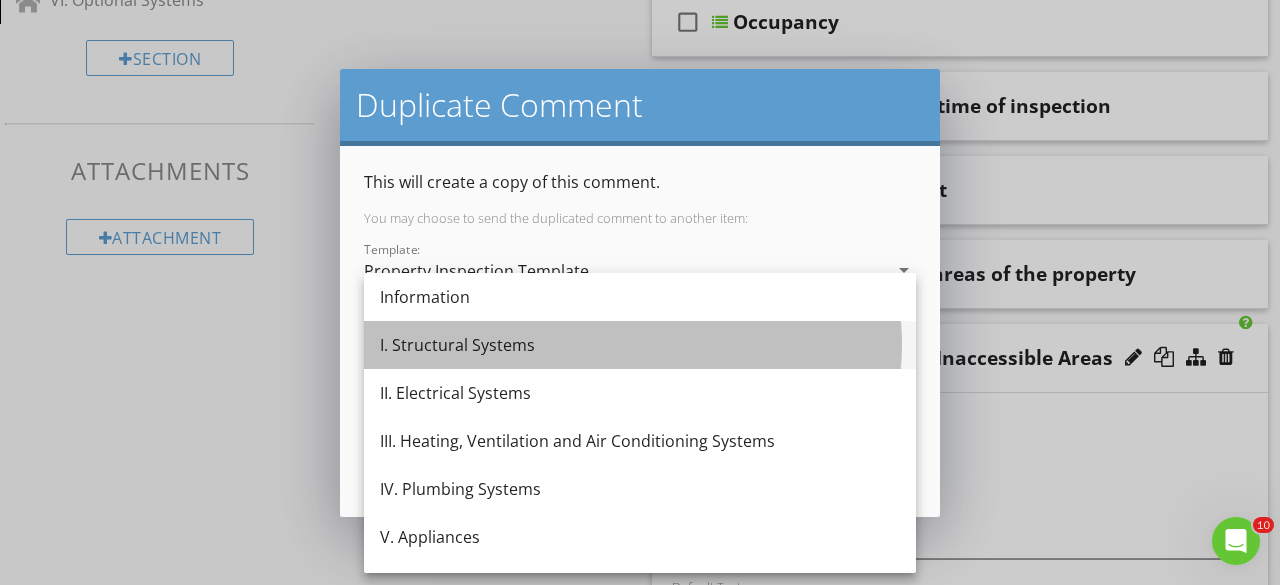 click on "I. Structural Systems" at bounding box center (640, 345) 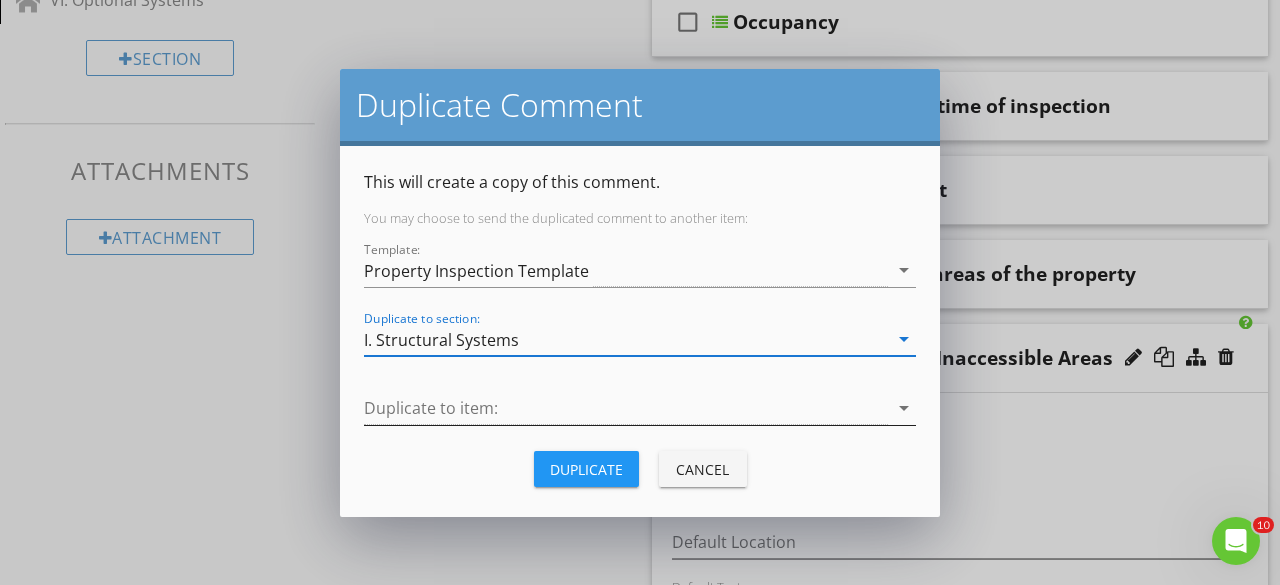 click at bounding box center (626, 408) 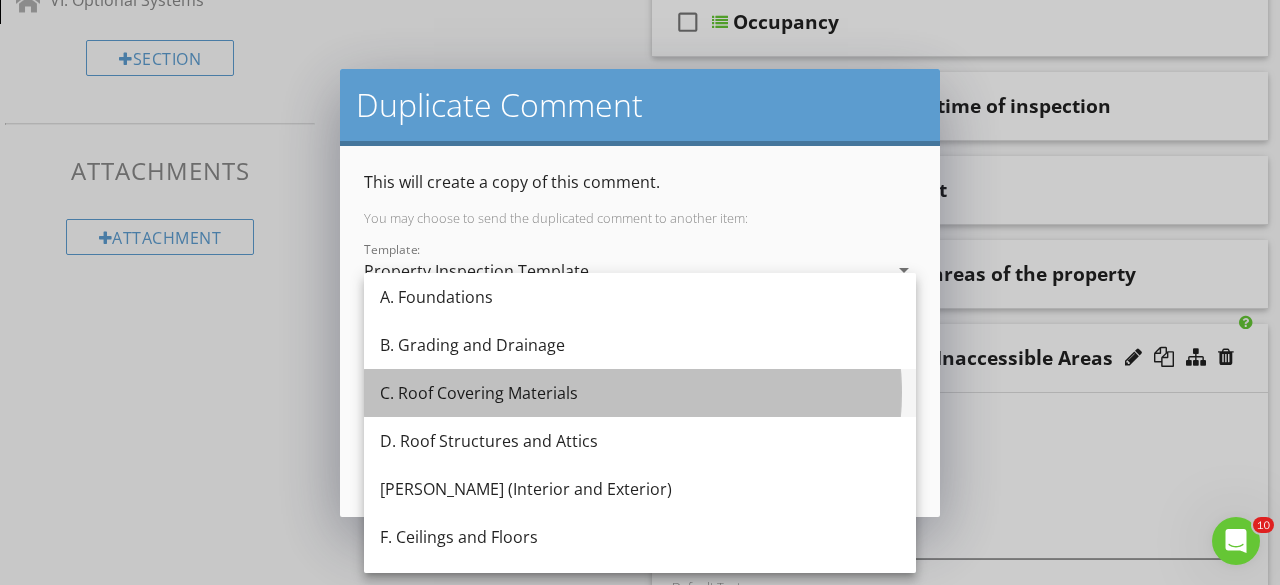 click on "C. Roof Covering Materials" at bounding box center (640, 393) 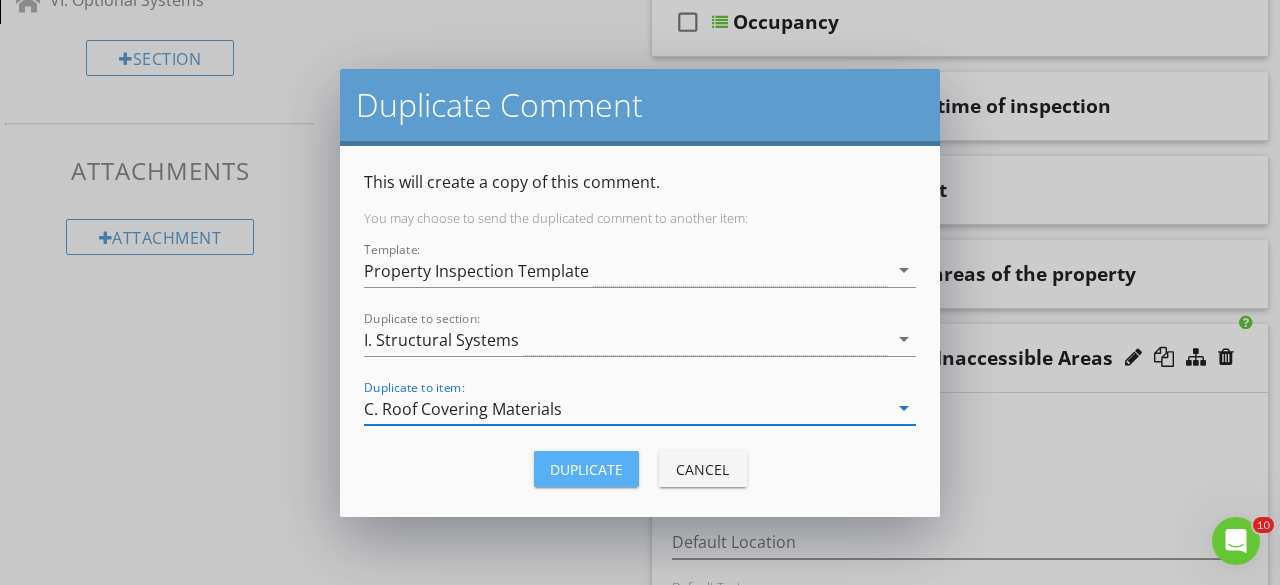 click on "Duplicate" at bounding box center [586, 469] 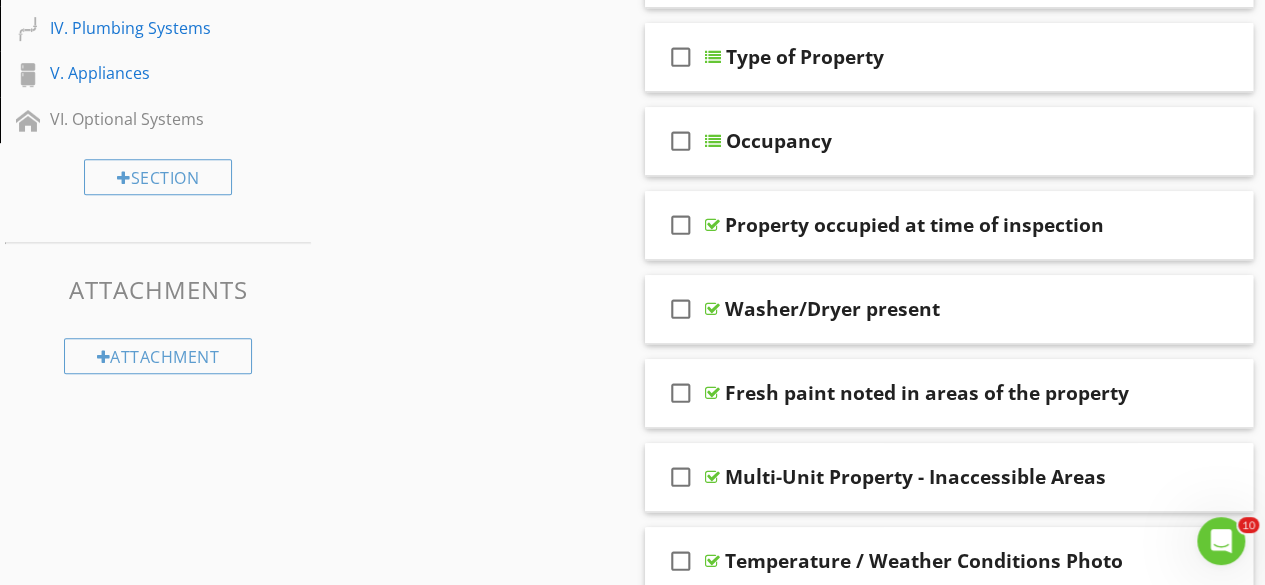 scroll, scrollTop: 735, scrollLeft: 0, axis: vertical 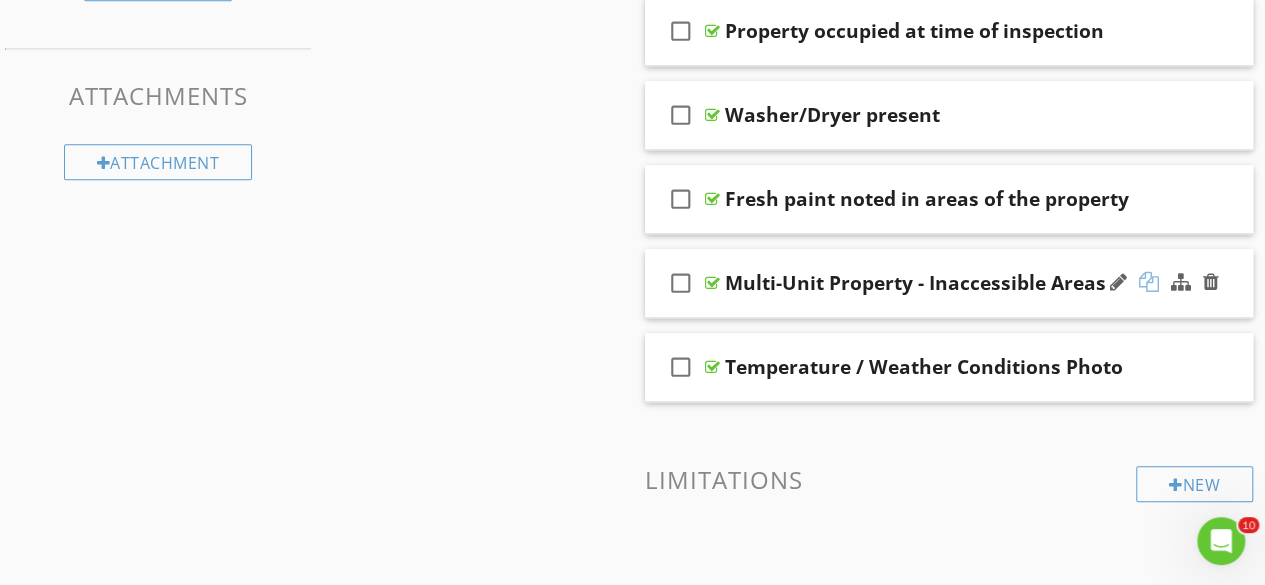 click at bounding box center [1149, 282] 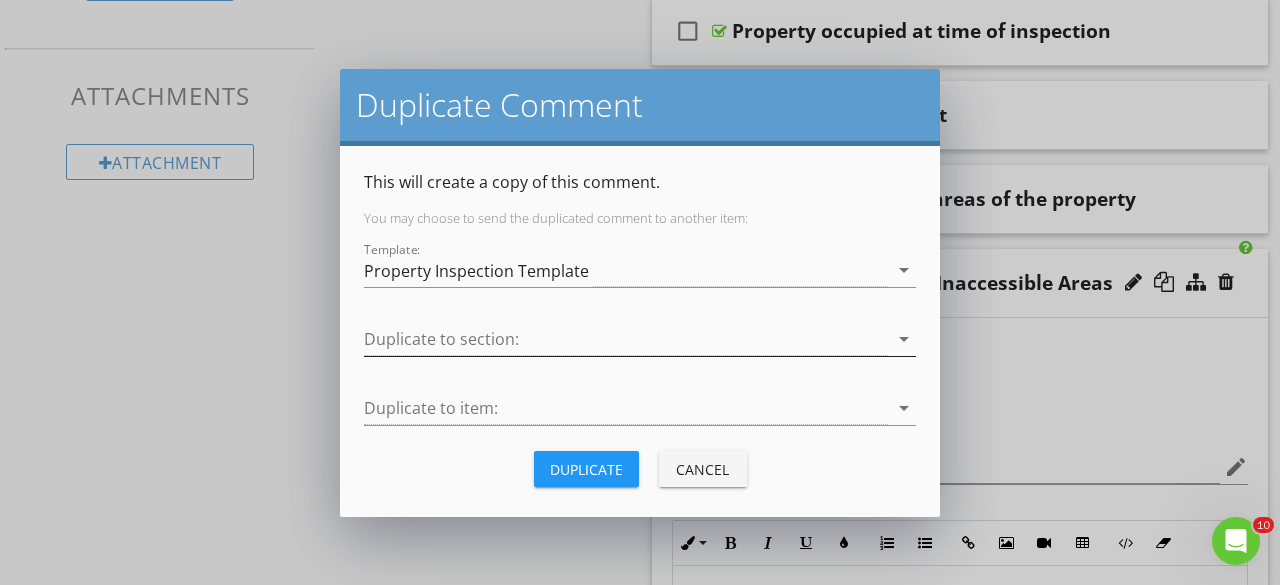 click at bounding box center [626, 339] 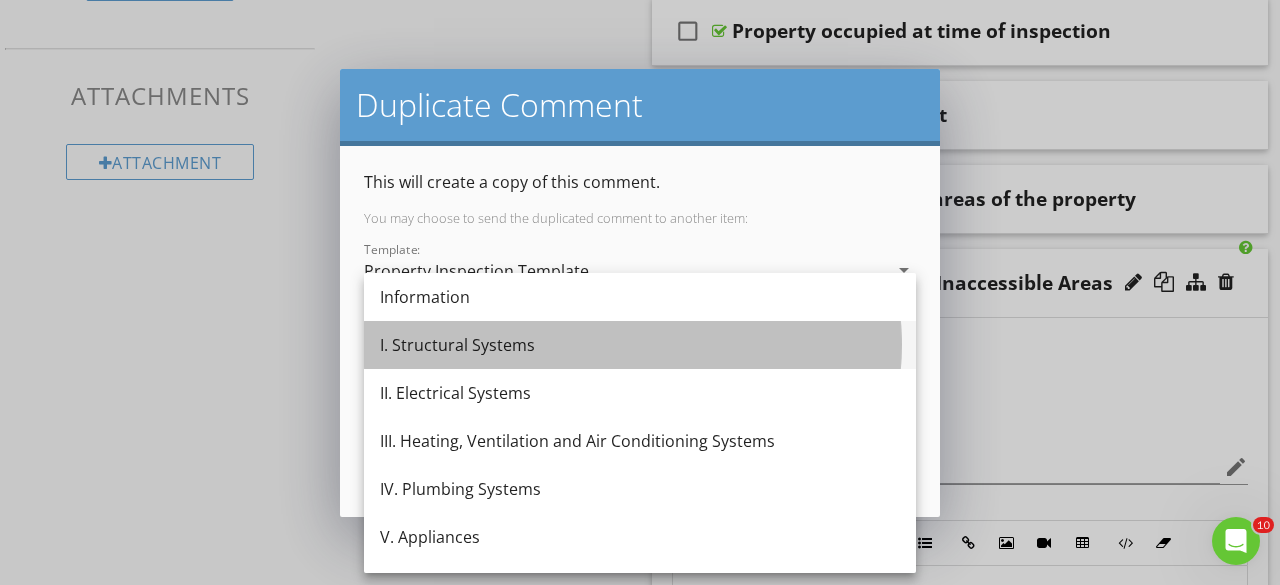 click on "I. Structural Systems" at bounding box center (640, 345) 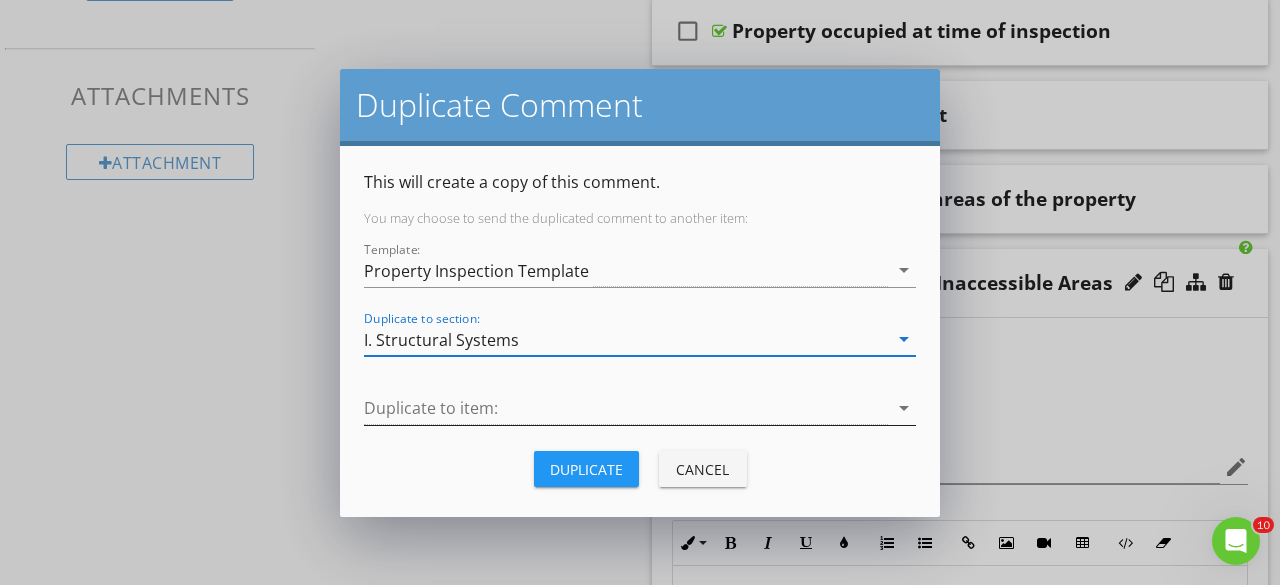 click at bounding box center [626, 408] 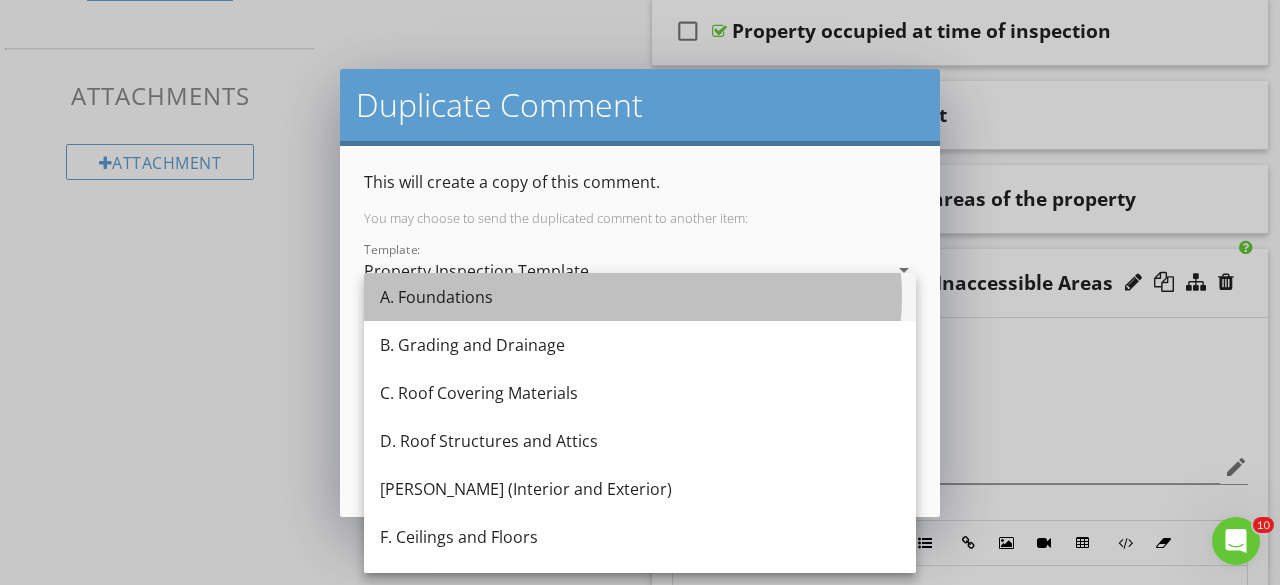 click on "A. Foundations" at bounding box center (640, 297) 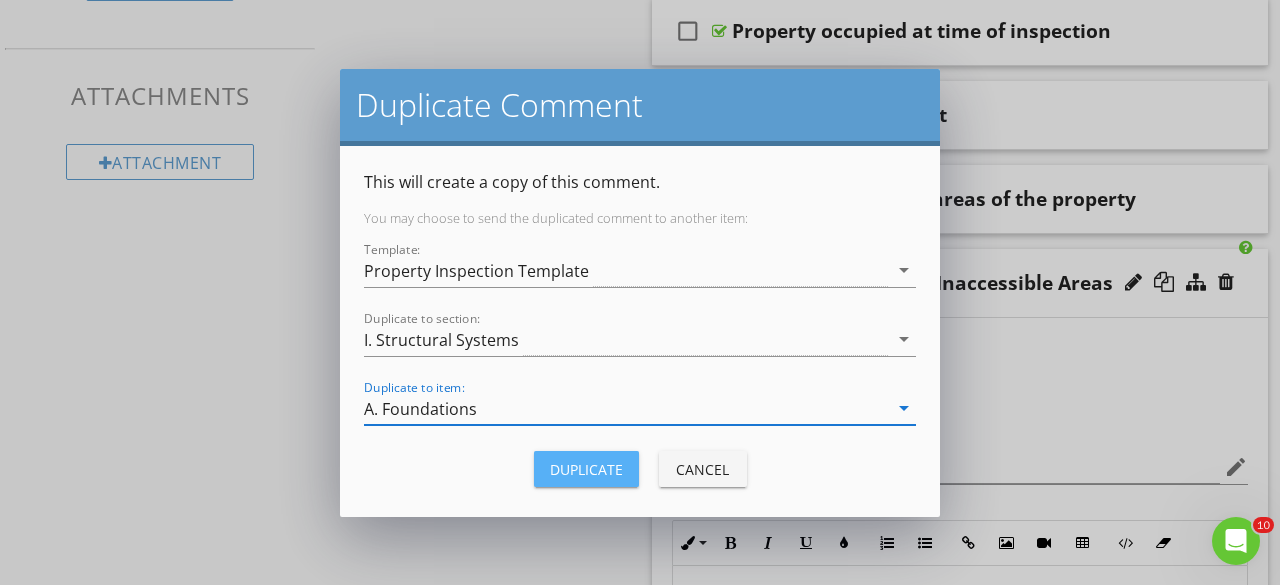 click on "Duplicate" at bounding box center [586, 469] 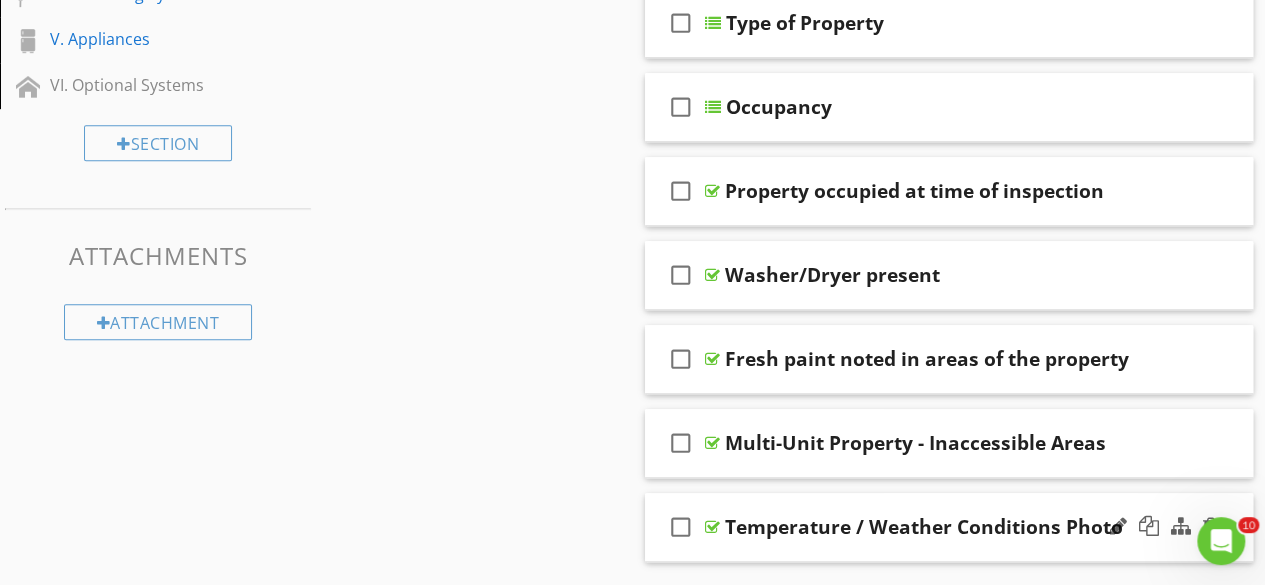 scroll, scrollTop: 685, scrollLeft: 0, axis: vertical 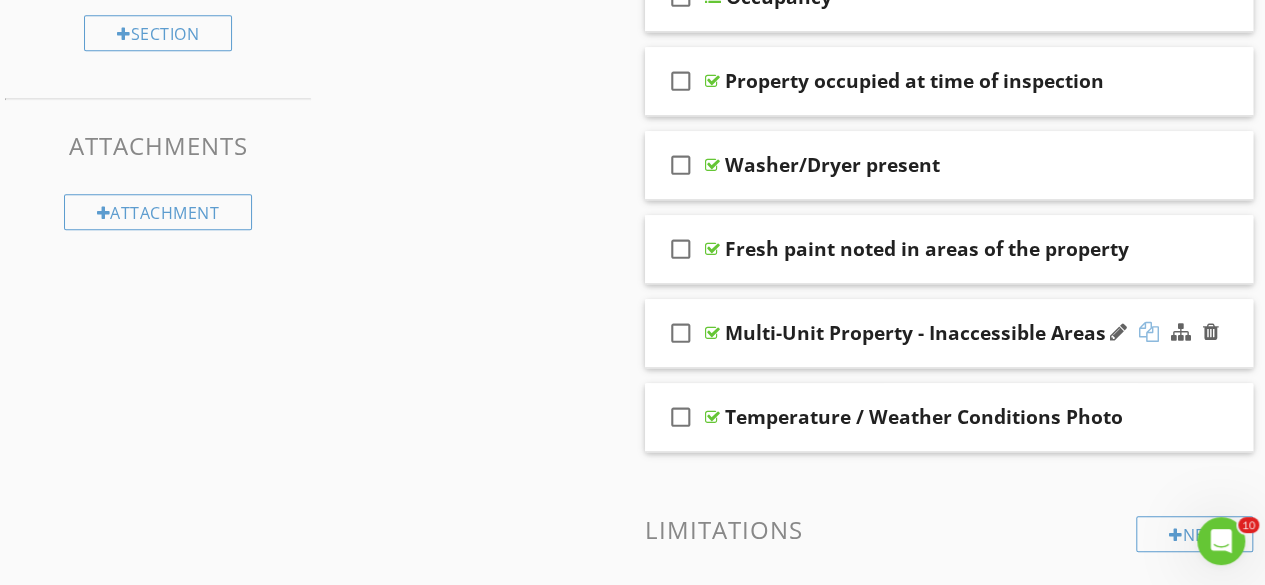 click at bounding box center (1149, 332) 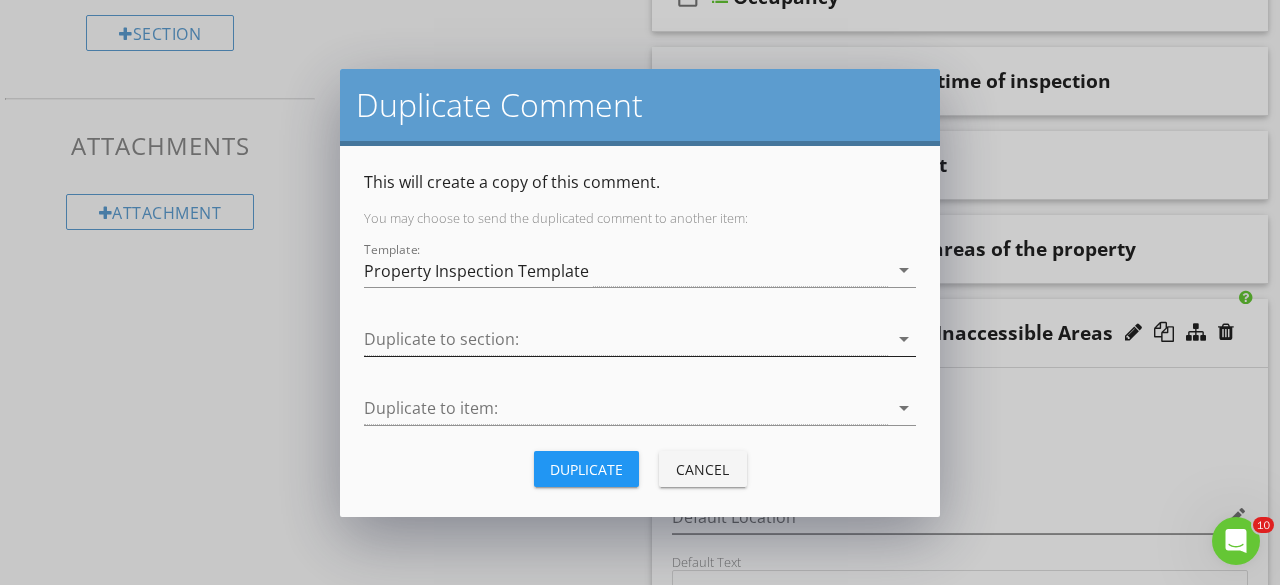 click at bounding box center [626, 339] 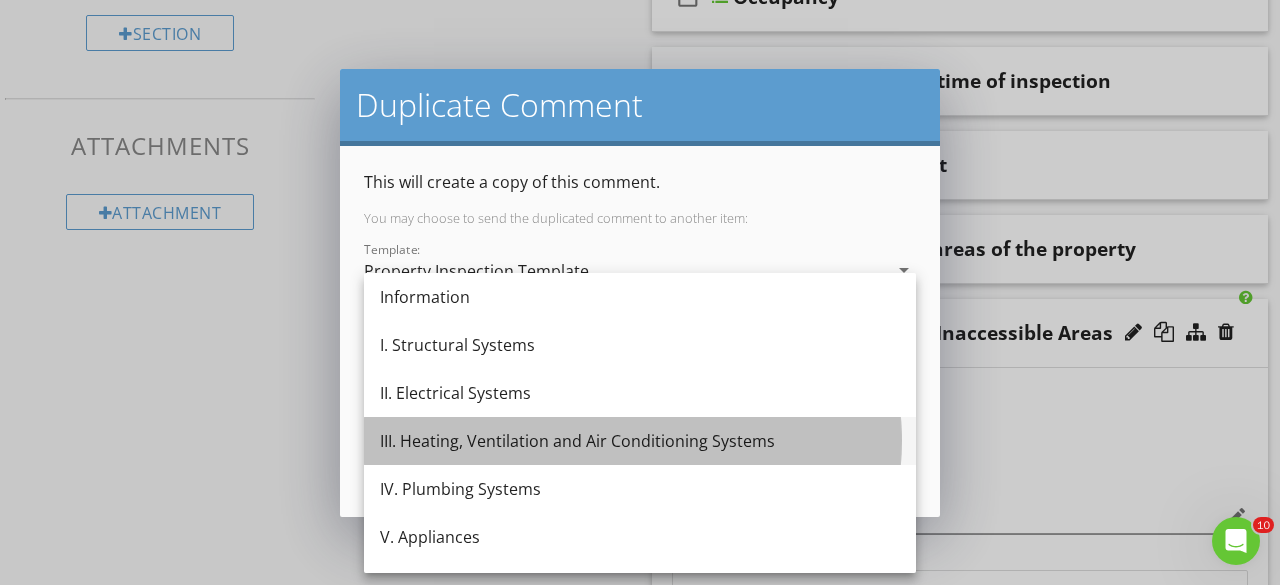 click on "III. Heating, Ventilation and Air Conditioning Systems" at bounding box center [640, 441] 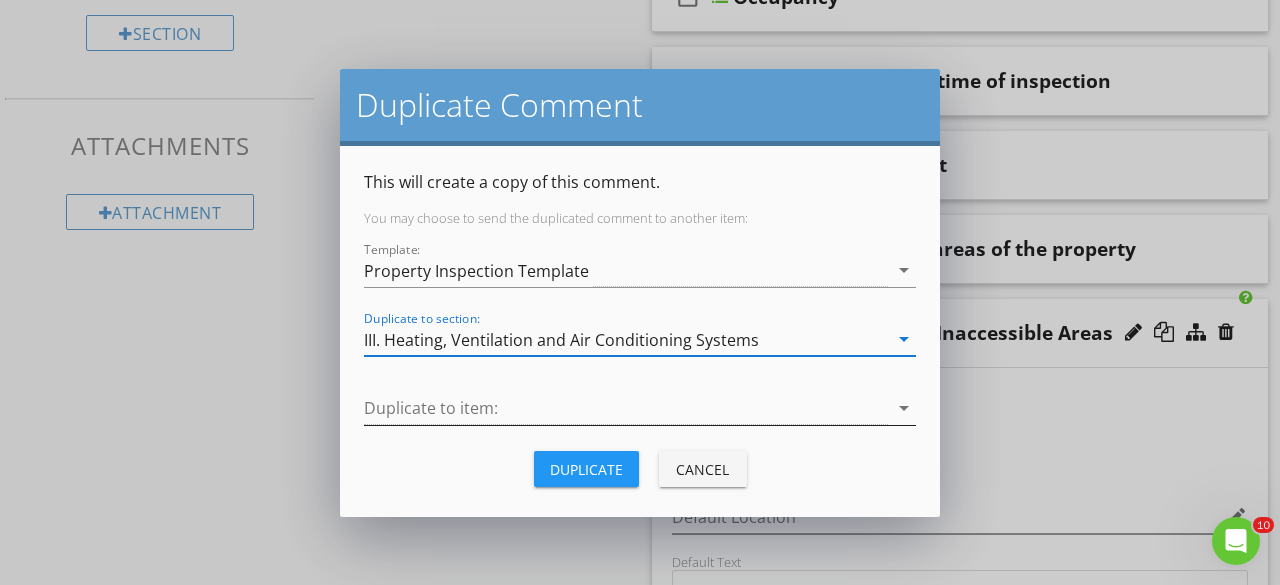 click at bounding box center (626, 408) 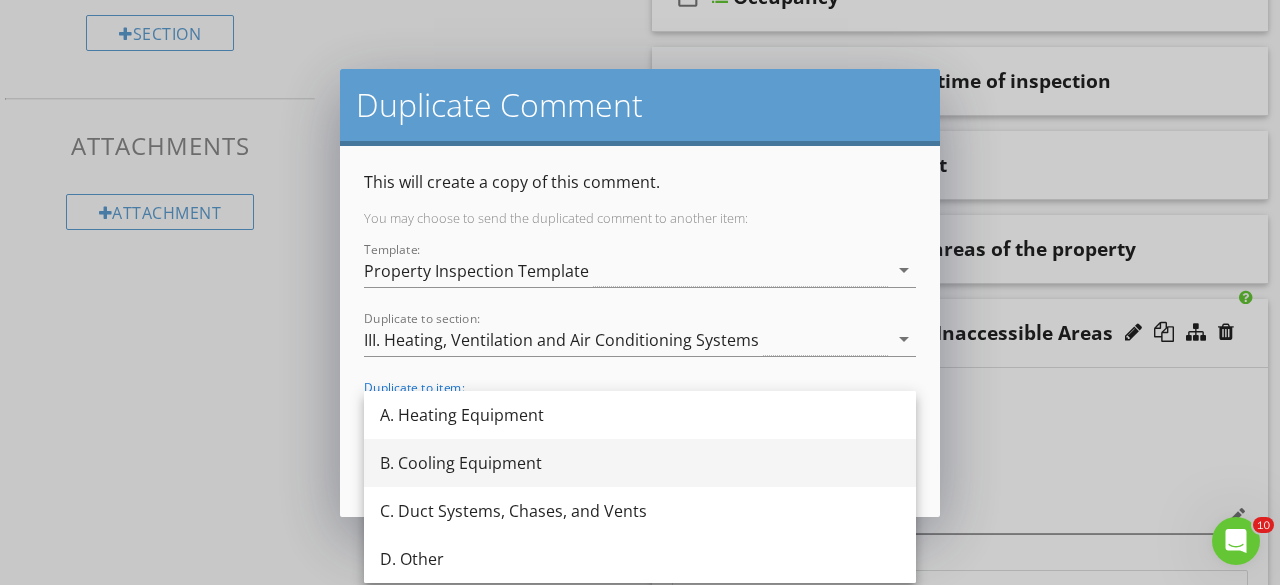 click on "B. Cooling Equipment" at bounding box center (640, 463) 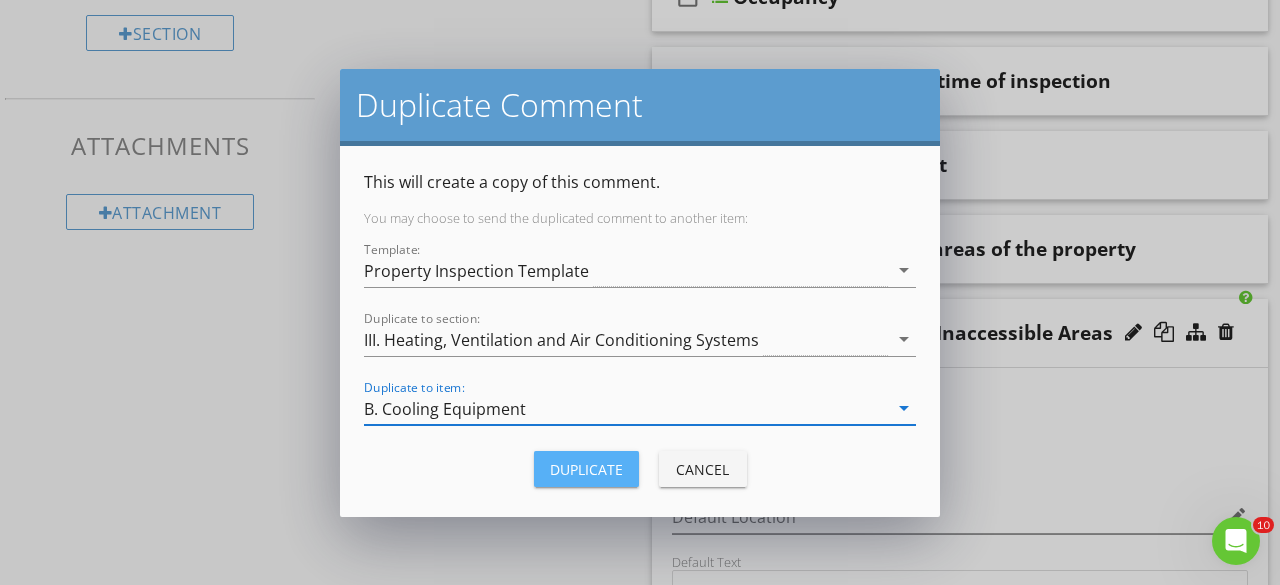 click on "Duplicate" at bounding box center (586, 469) 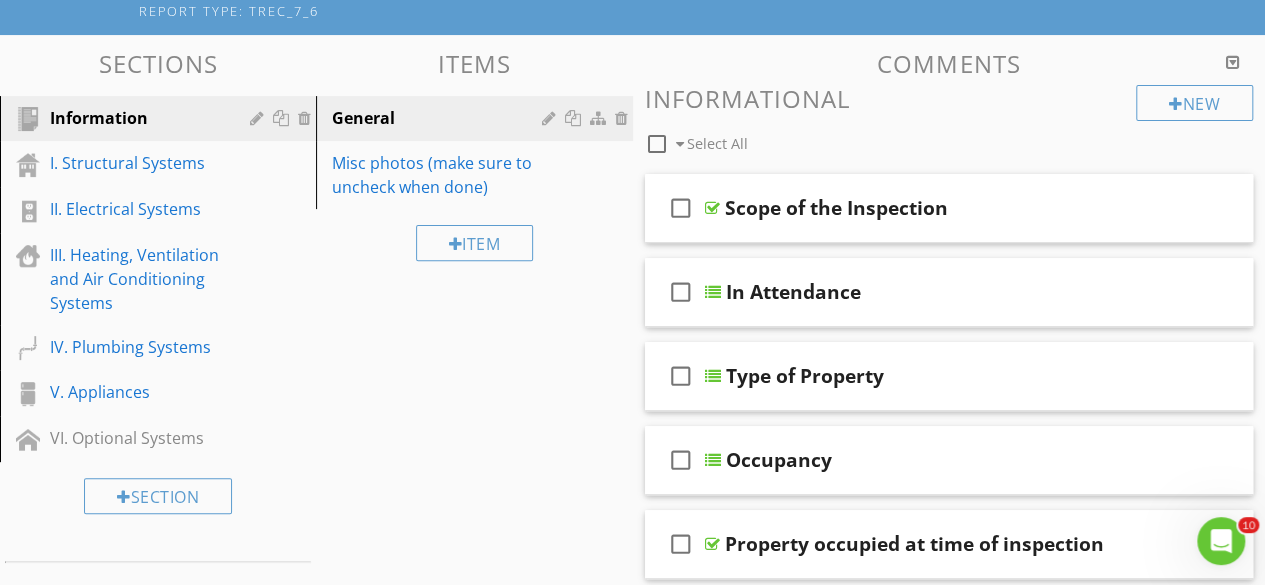 scroll, scrollTop: 221, scrollLeft: 0, axis: vertical 